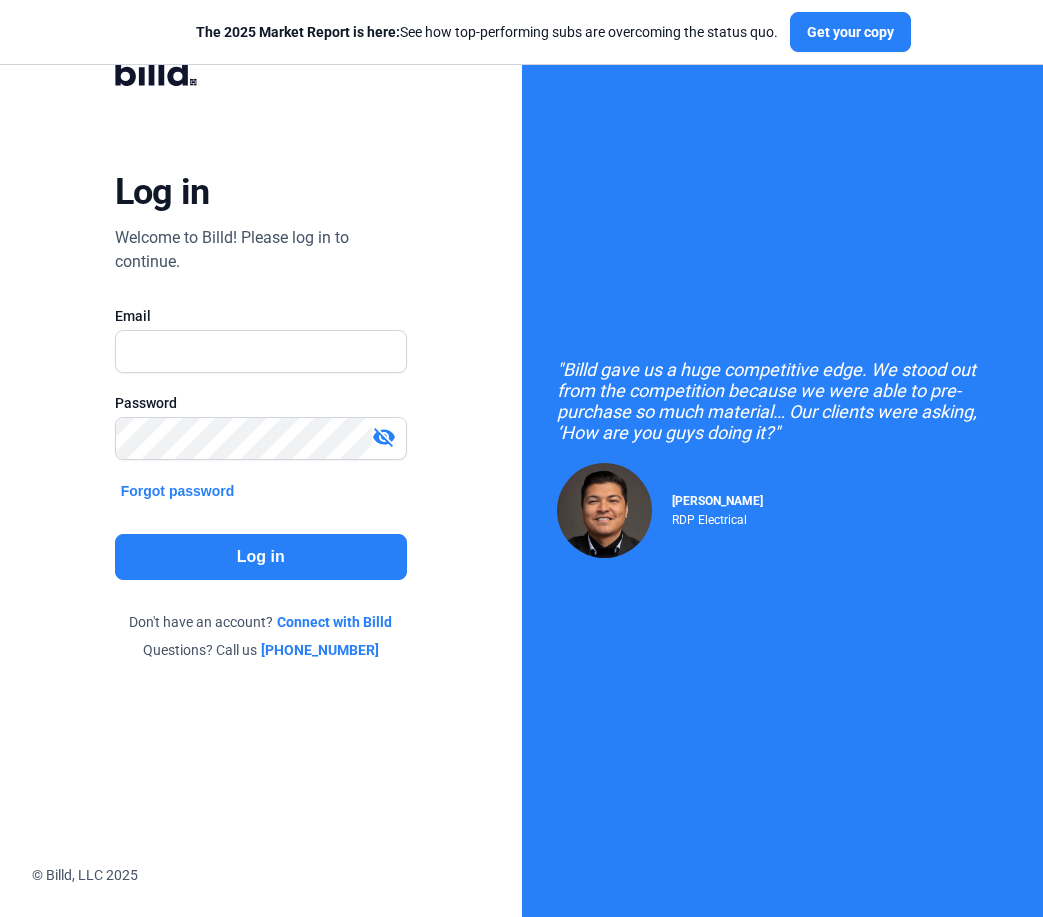 scroll, scrollTop: 0, scrollLeft: 0, axis: both 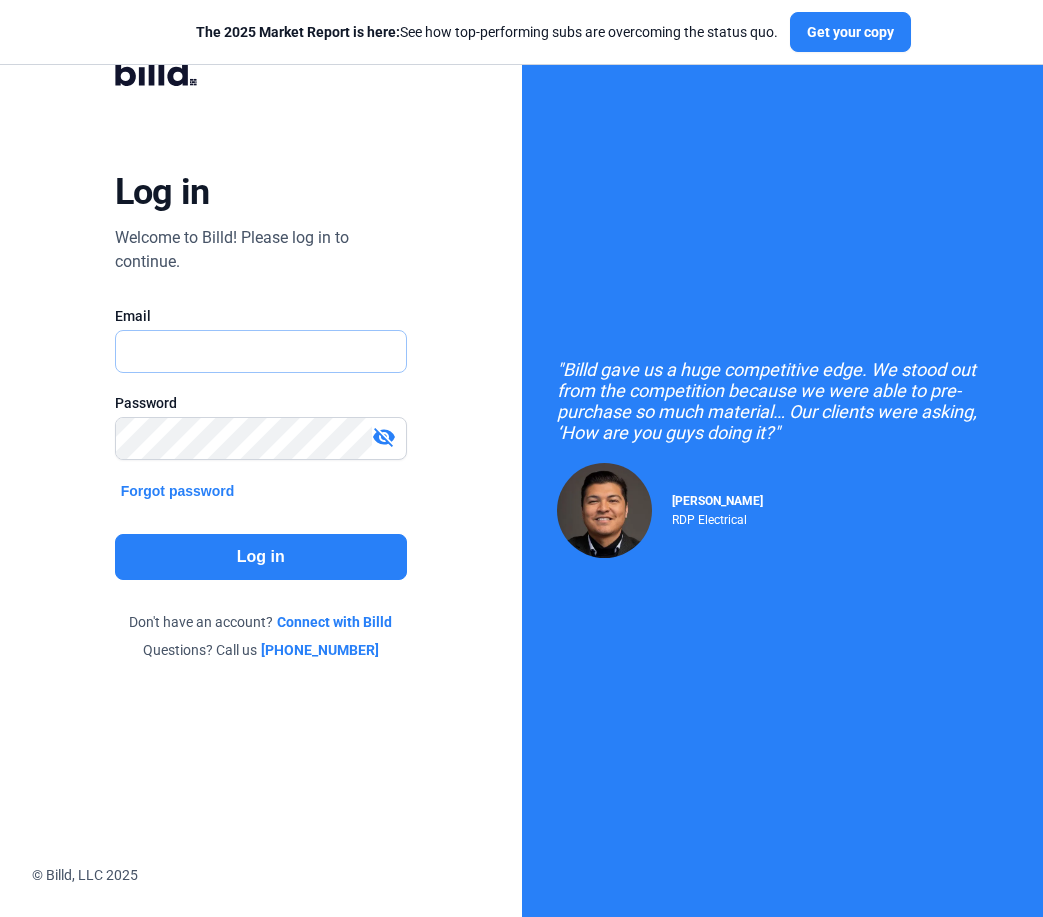 type on "[PERSON_NAME][EMAIL_ADDRESS][DOMAIN_NAME]" 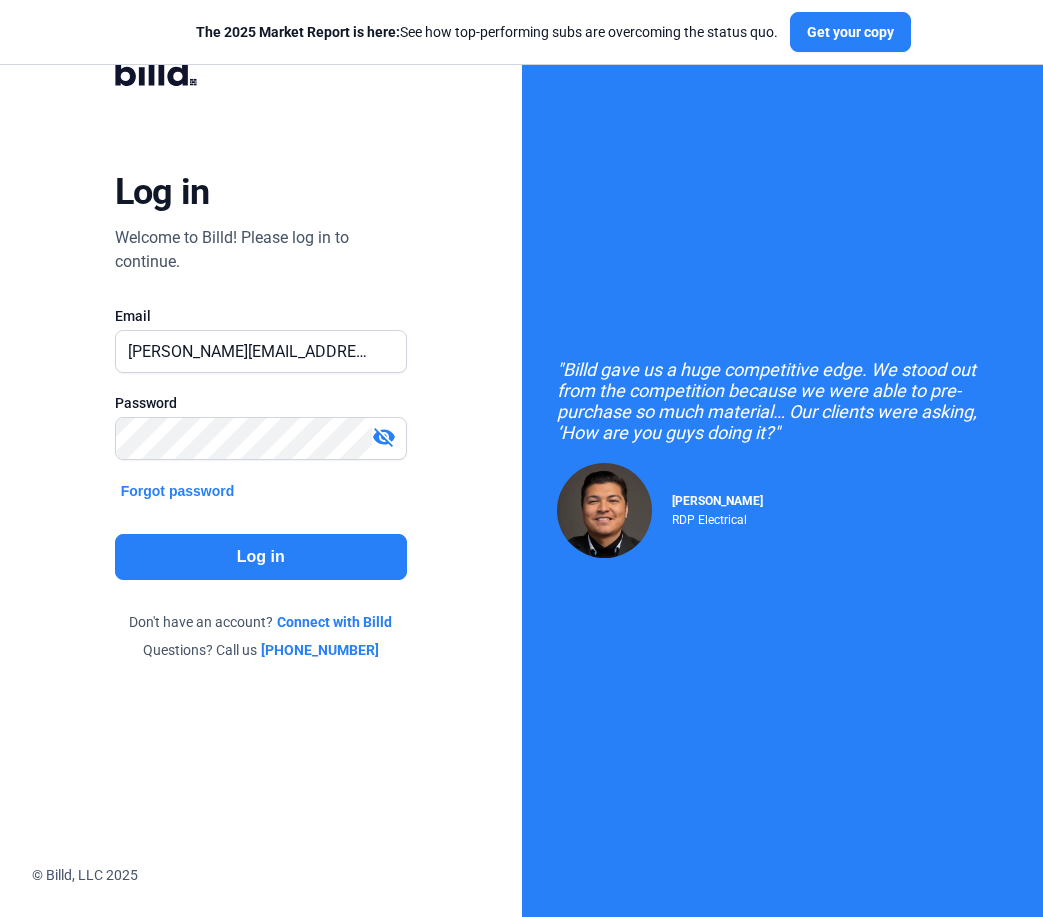 click on "Log in" 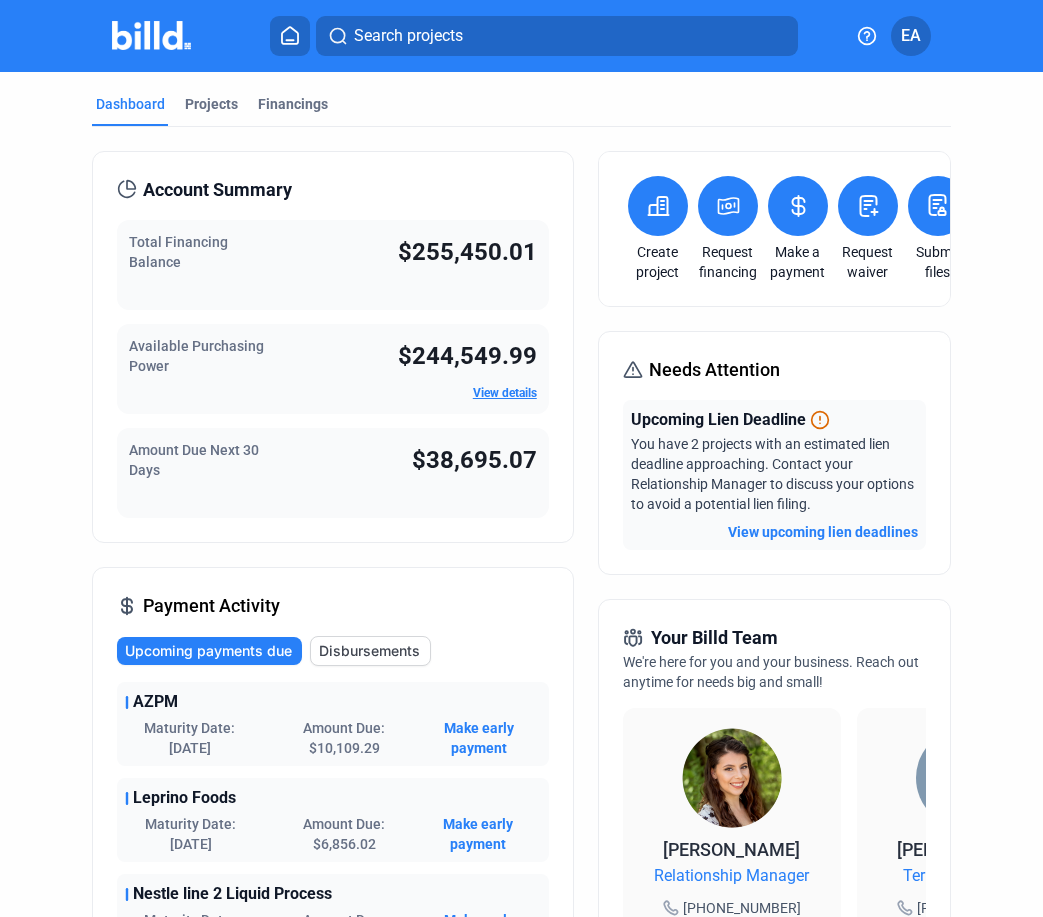 click 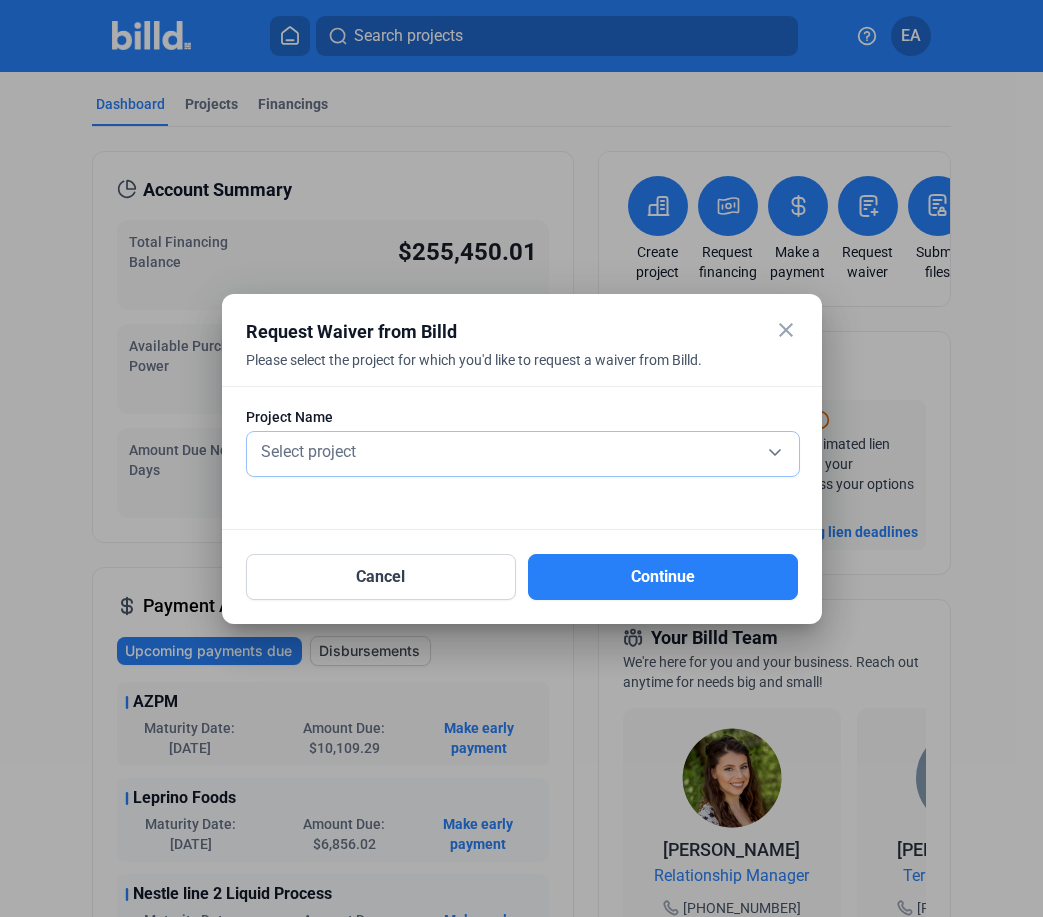 click on "Select project" at bounding box center (523, 450) 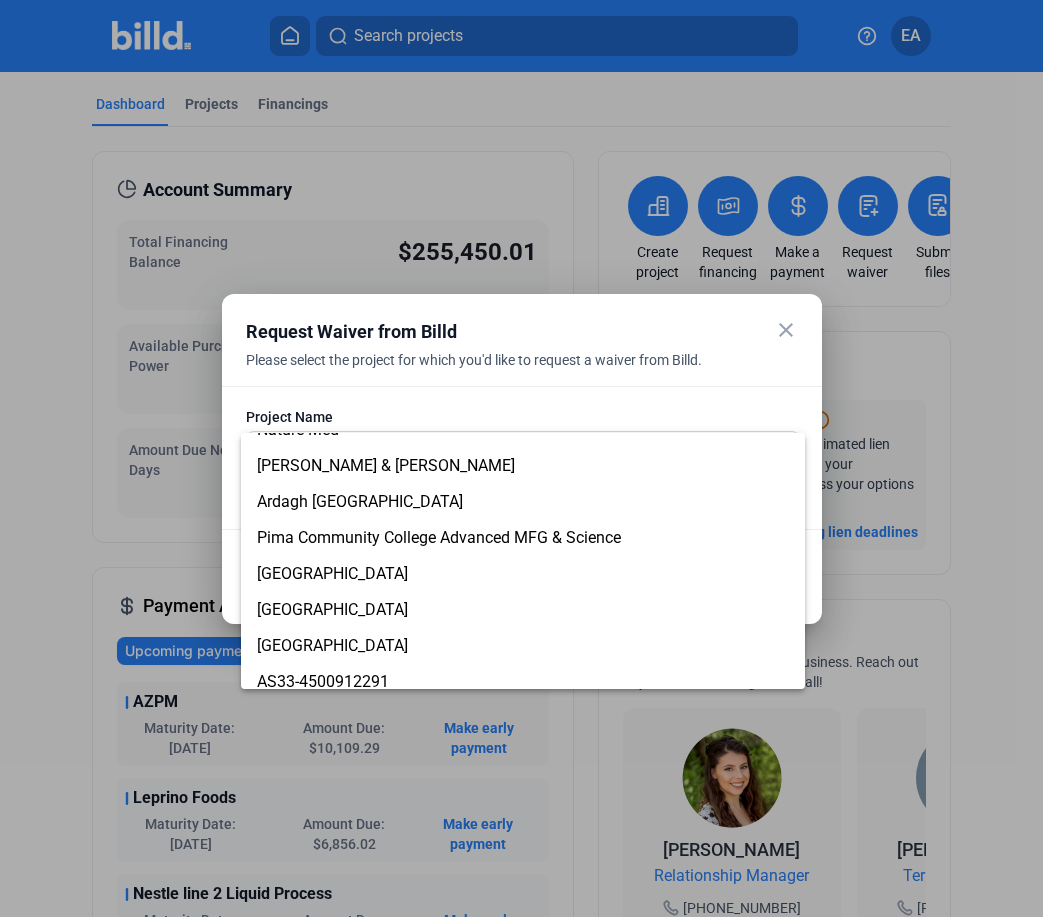 scroll, scrollTop: 3200, scrollLeft: 0, axis: vertical 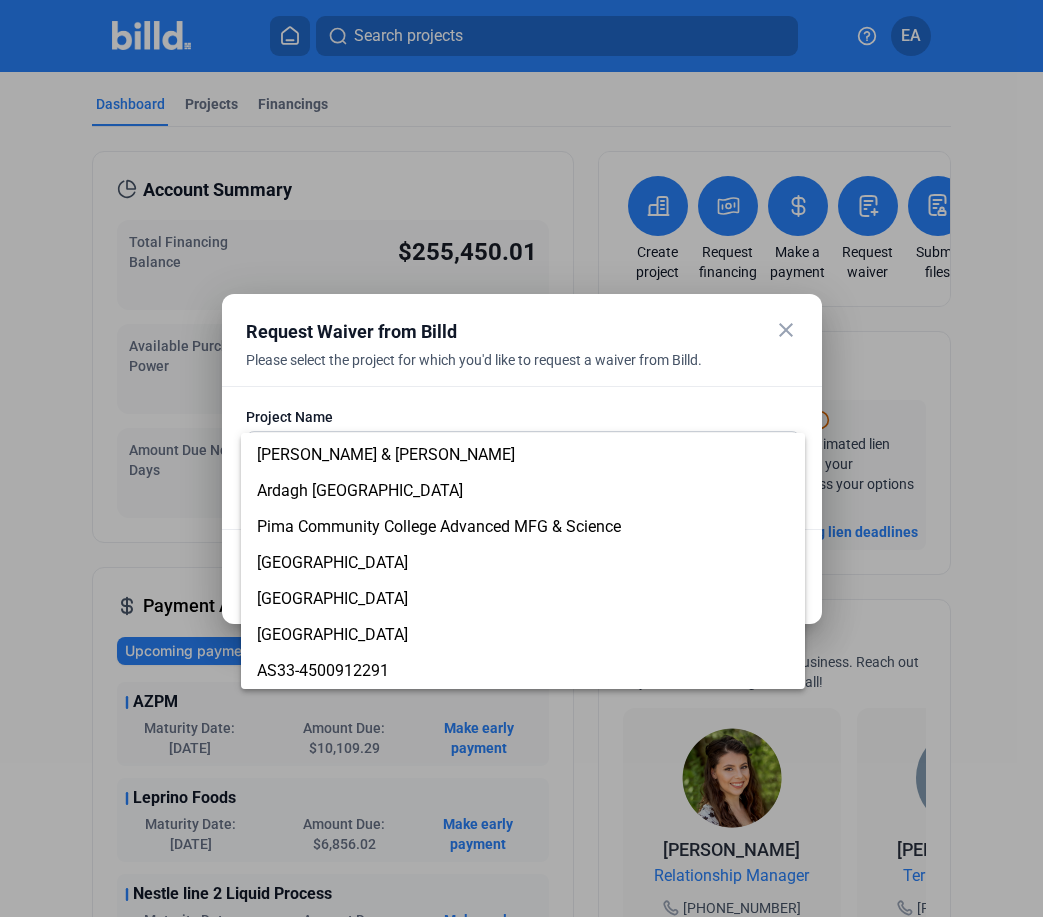 click at bounding box center [521, 458] 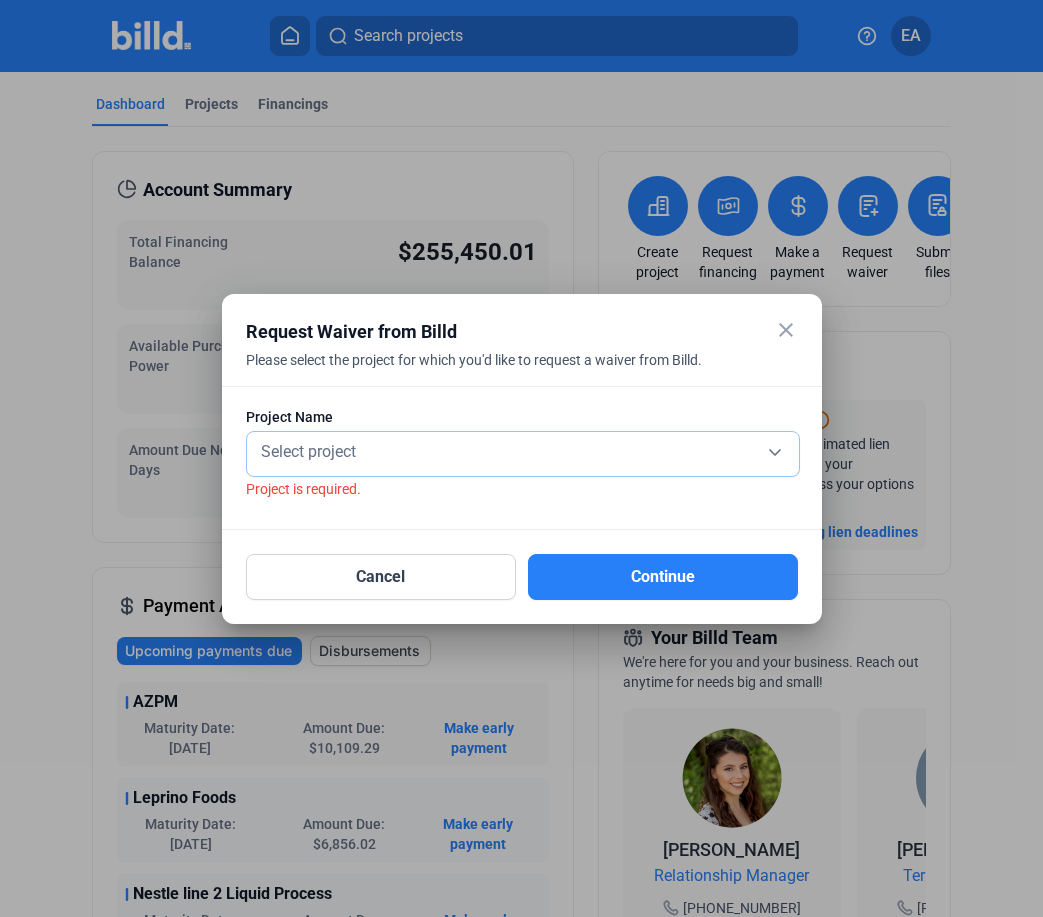 click on "Select project" at bounding box center [523, 450] 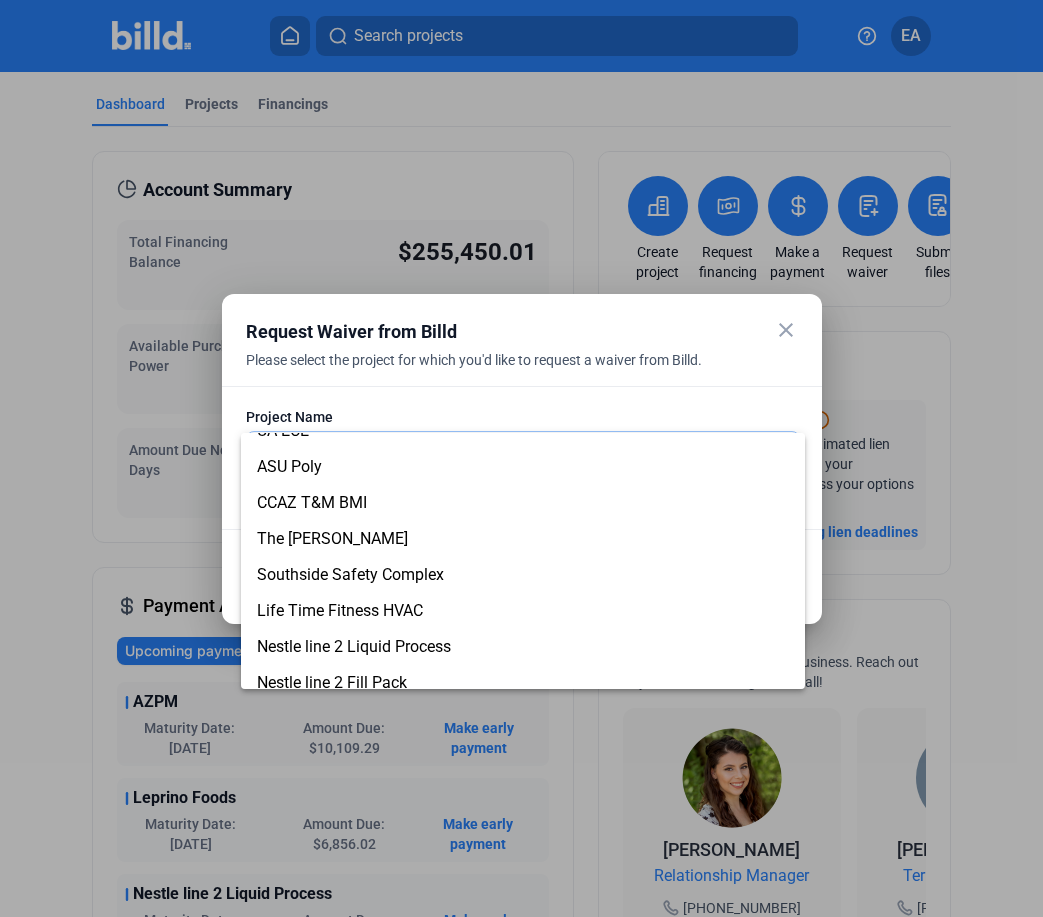 scroll, scrollTop: 0, scrollLeft: 0, axis: both 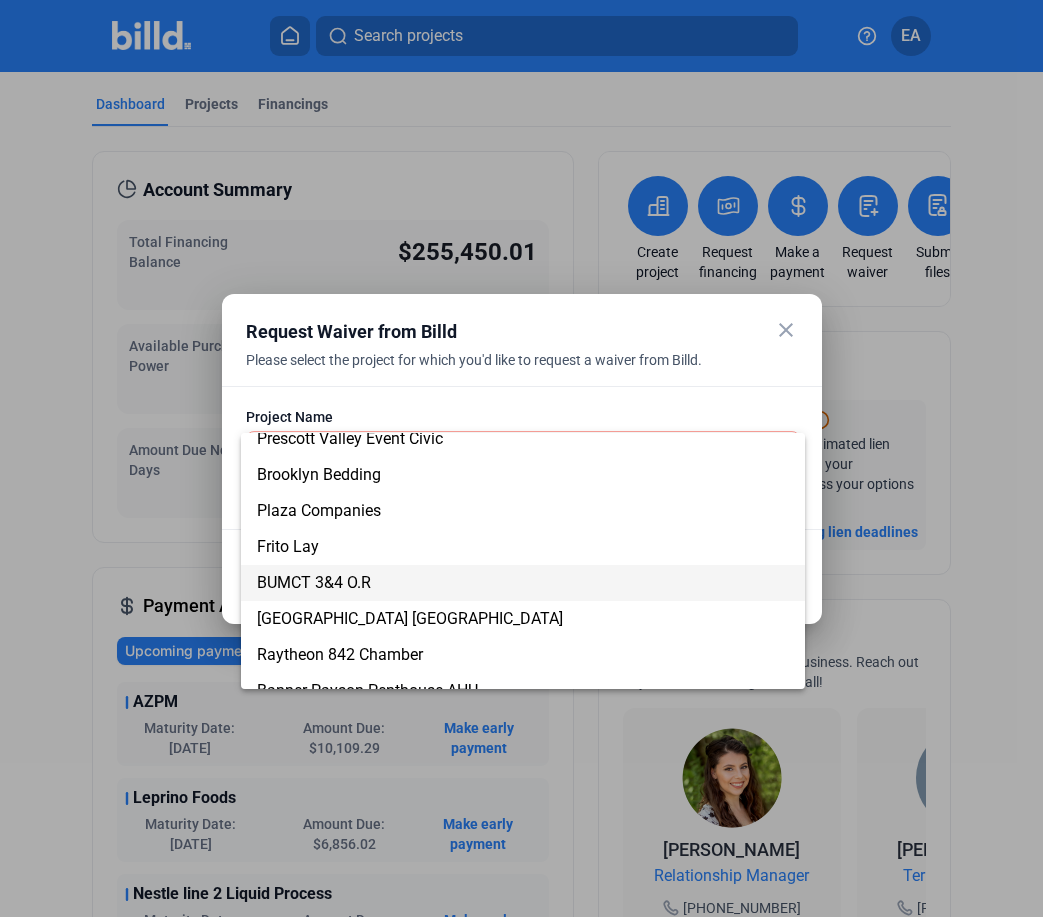 click on "BUMCT 3&4 O.R" at bounding box center [523, 583] 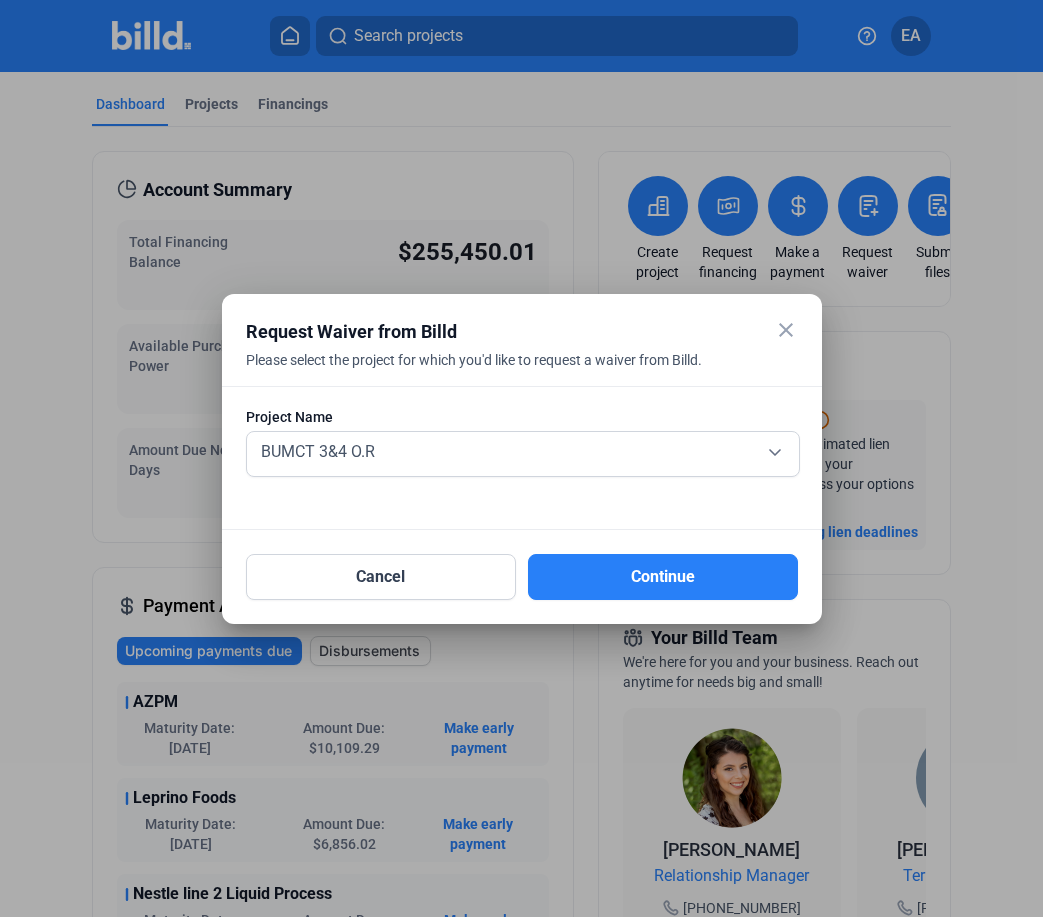click on "Project Name  BUMCT 3&4 O.R" at bounding box center (522, 458) 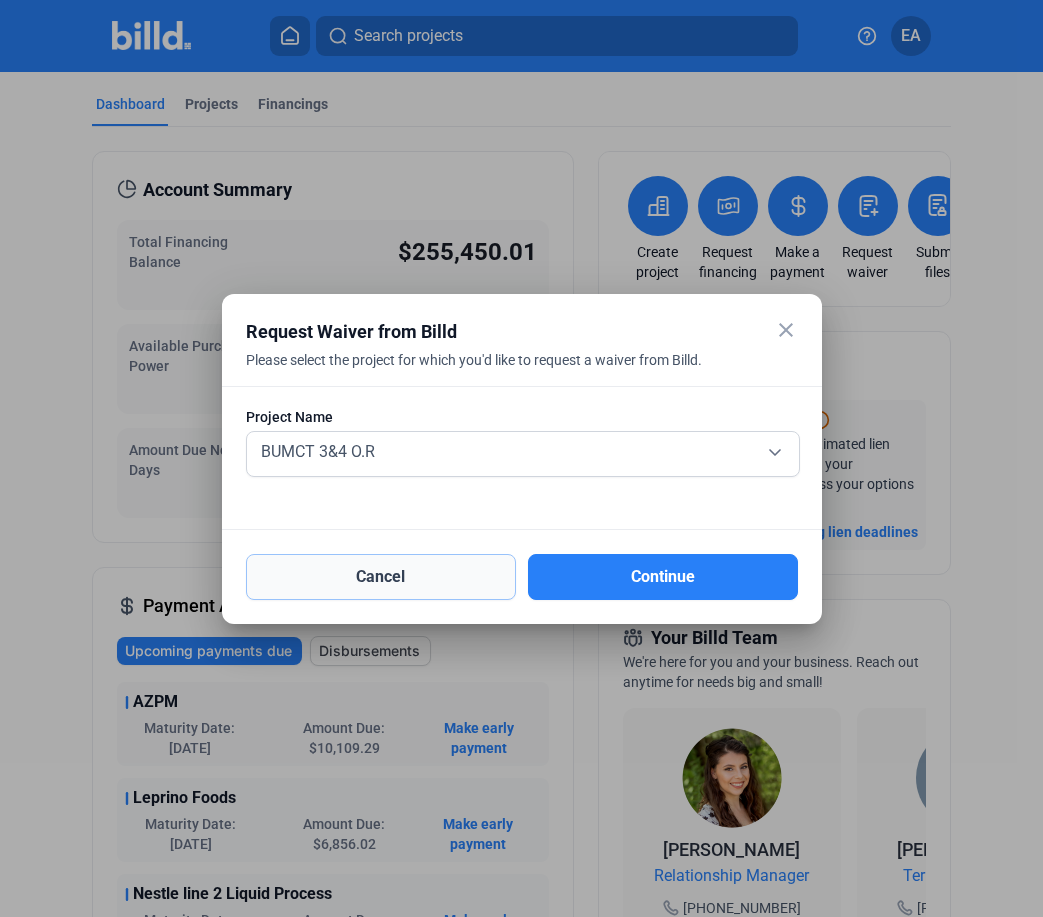 click on "Cancel" at bounding box center (381, 577) 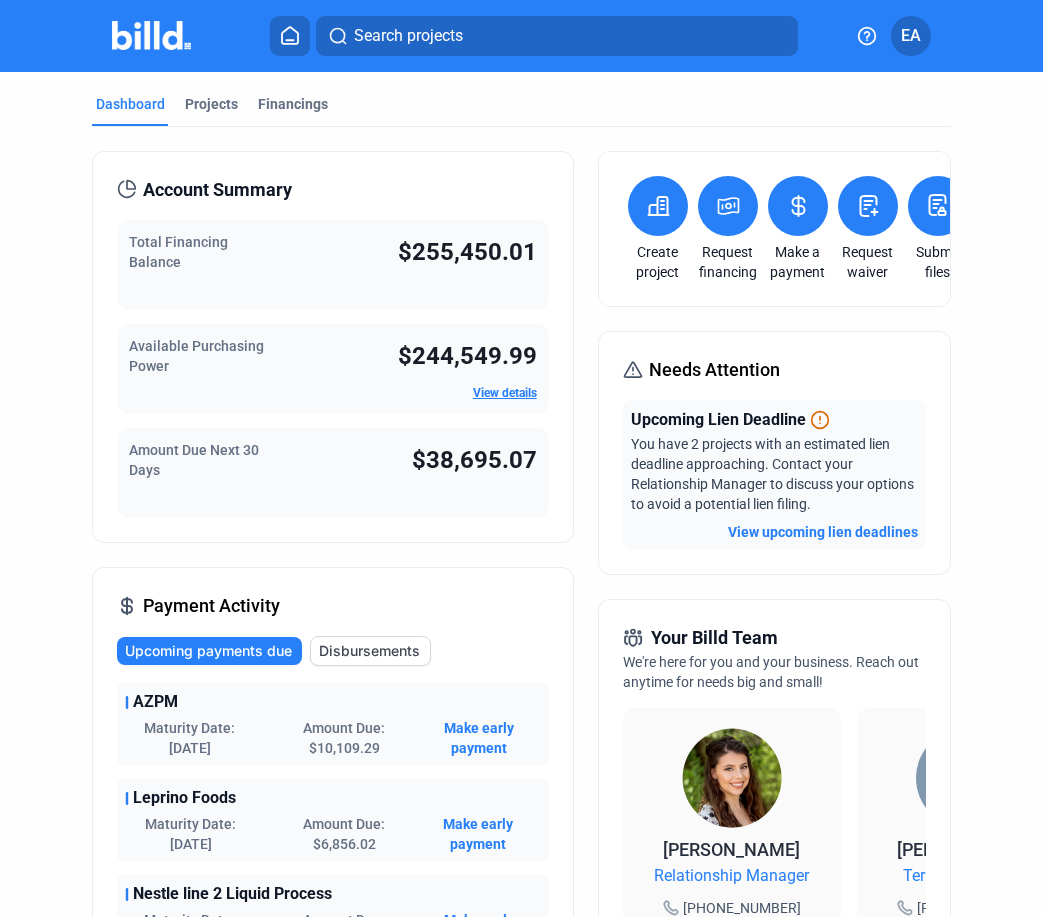 click on "Dashboard Projects Financings Account Summary Total Financing   Balance $255,450.01 Available Purchasing   Power $244,549.99 View details Amount Due Next 30   Days $38,695.07 Payment Activity Upcoming payments due Disbursements AZPM Maturity Date: [DATE] Amount Due: $10,109.29 Make early payment Leprino Foods Maturity Date: [DATE] Amount Due: $6,856.02 Make early payment Nestle line 2 Liquid Process Maturity Date: [DATE] Amount Due: $13,600.00 Make early payment The [PERSON_NAME] Maturity Date: [DATE] Amount Due: $8,149.02 Make early payment Nestle line 2 Fill Pack Maturity Date: [DATE] Amount Due: $8,628.87 Make early payment View more Create project Request financing Make a payment Request waiver Submit files Needs Attention Upcoming Lien Deadline You have 2 projects with an estimated lien deadline approaching. Contact your Relationship Manager to discuss your options to avoid a potential lien filing. View upcoming lien deadlines Your Billd Team [PERSON_NAME] Relationship Manager [PHONE_NUMBER] [PERSON_NAME][EMAIL_ADDRESS][DOMAIN_NAME]" 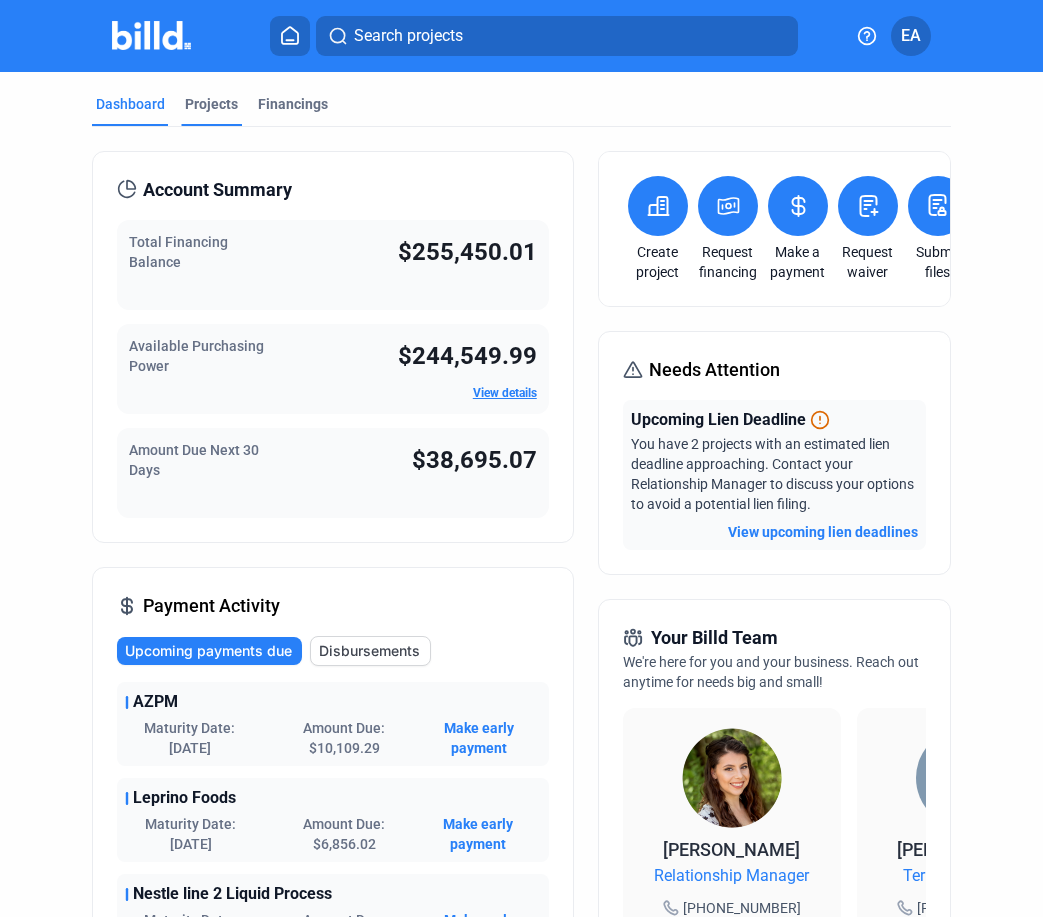 click on "Projects" at bounding box center (211, 104) 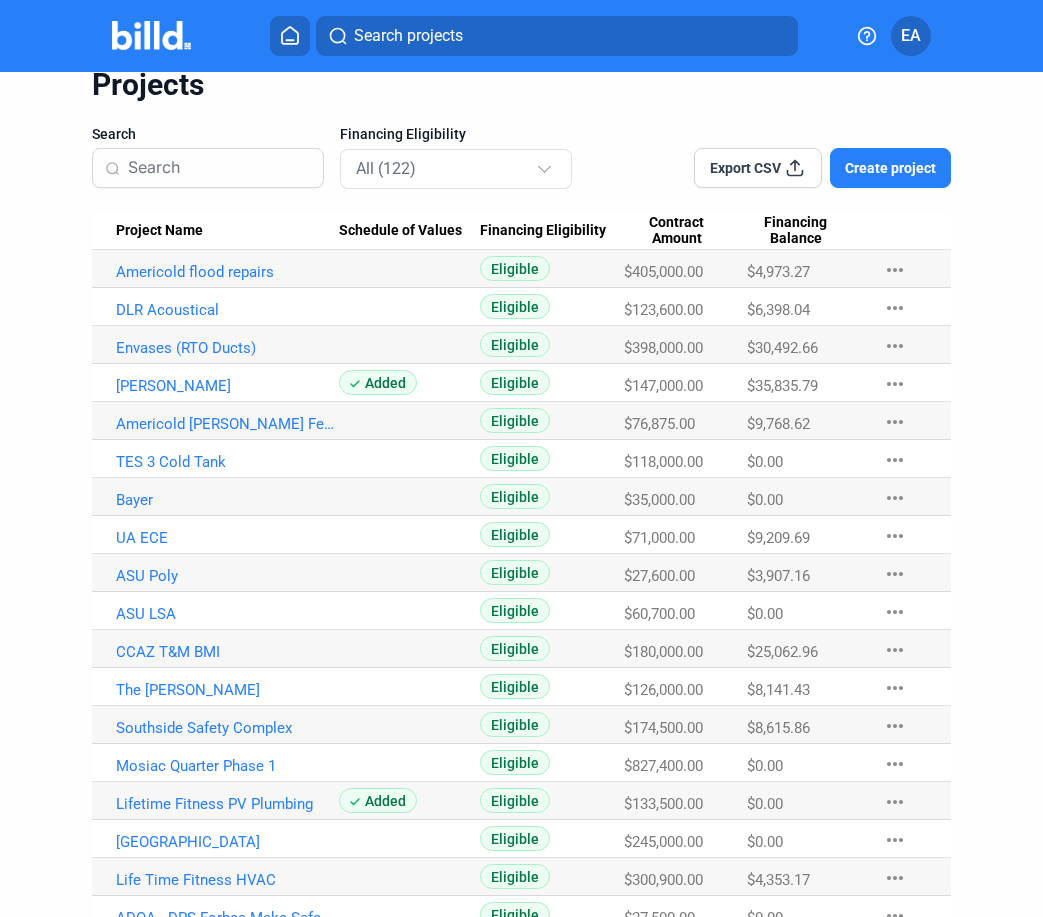 scroll, scrollTop: 0, scrollLeft: 0, axis: both 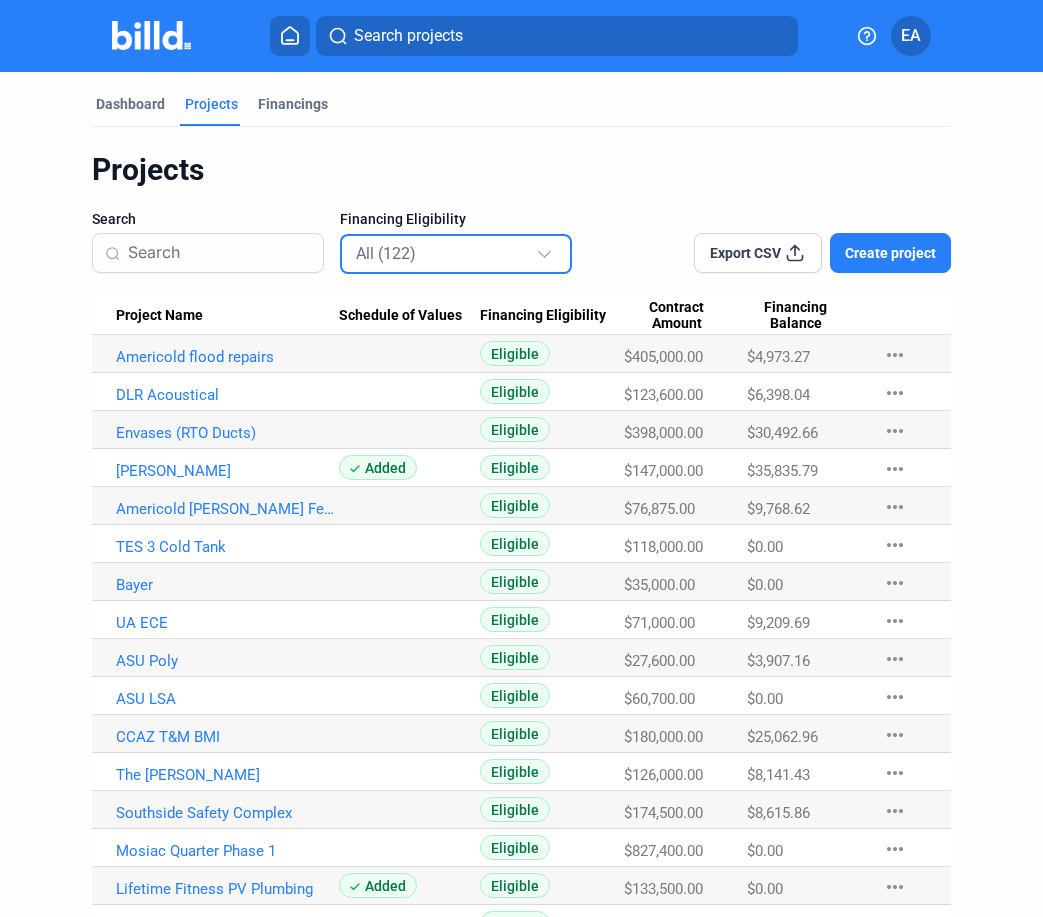 click on "All (122)" at bounding box center [457, 253] 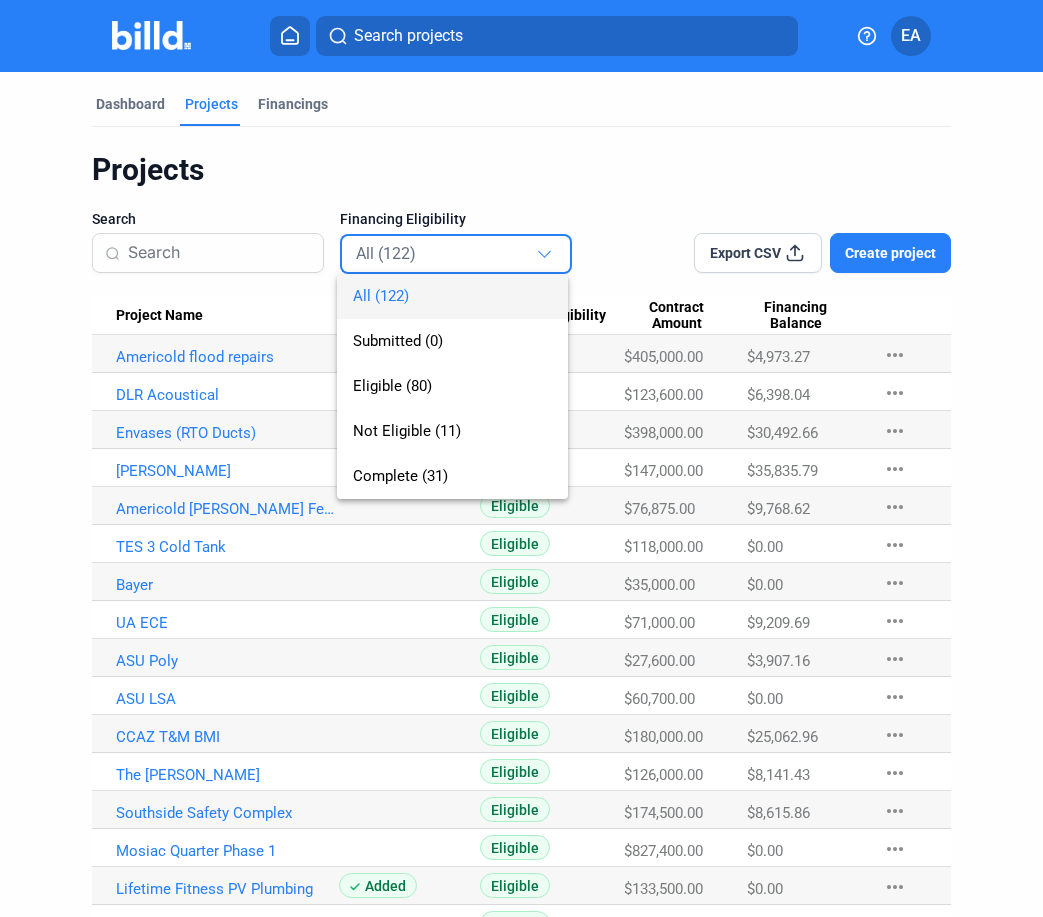 click on "All (122) Submitted (0) Eligible (80) Not Eligible (11) Complete (31)" at bounding box center (436, 366) 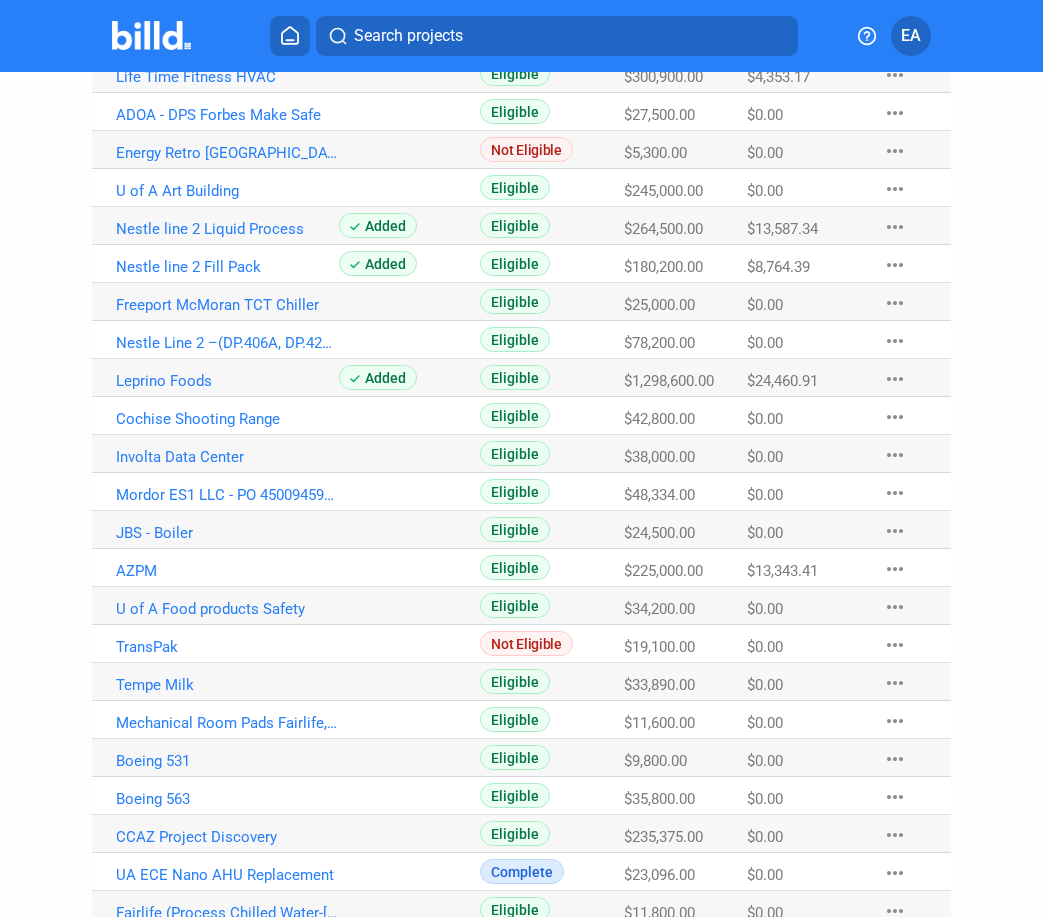 scroll, scrollTop: 1000, scrollLeft: 0, axis: vertical 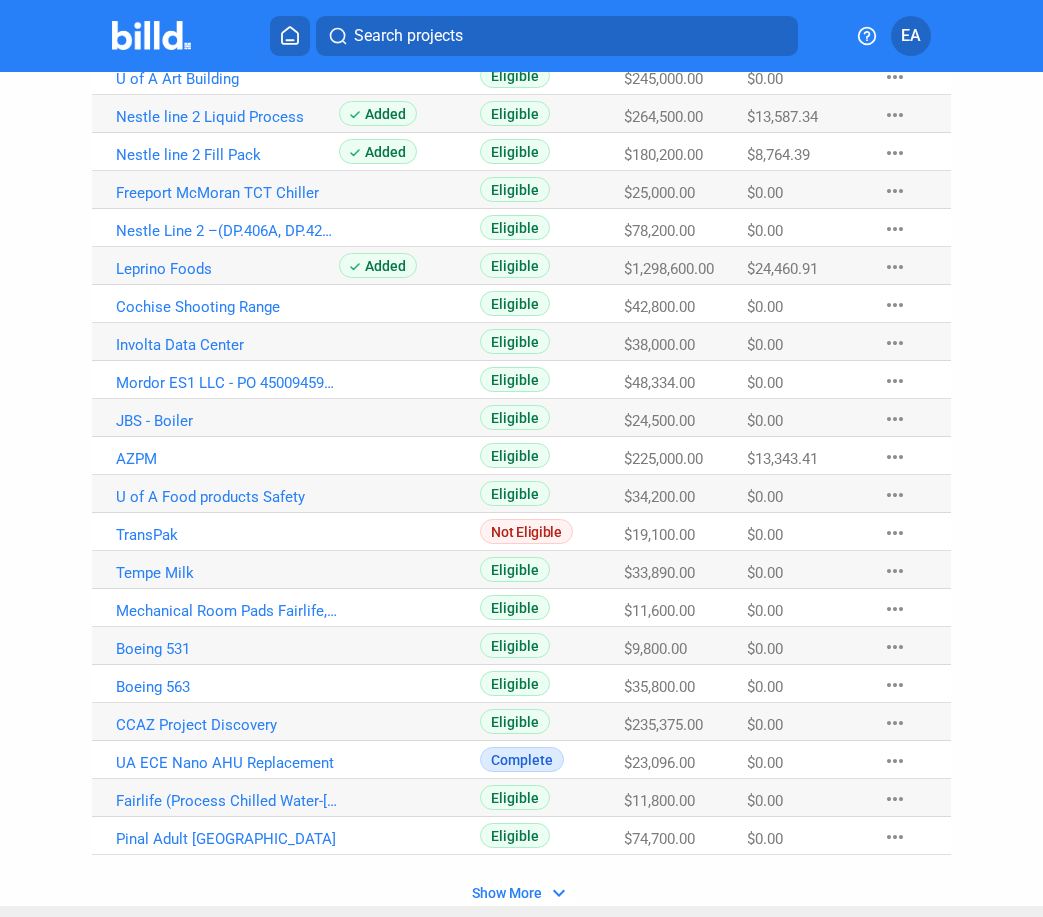 click on "expand_more" at bounding box center [559, 893] 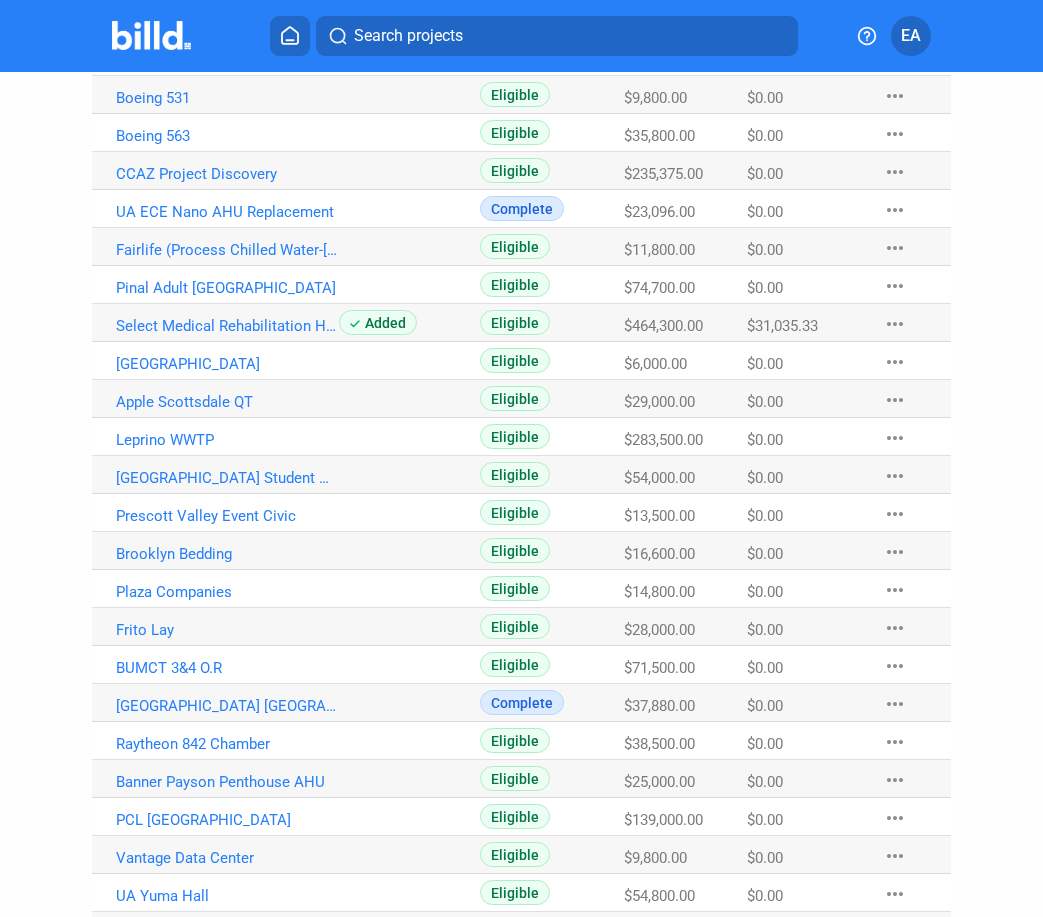 scroll, scrollTop: 1600, scrollLeft: 0, axis: vertical 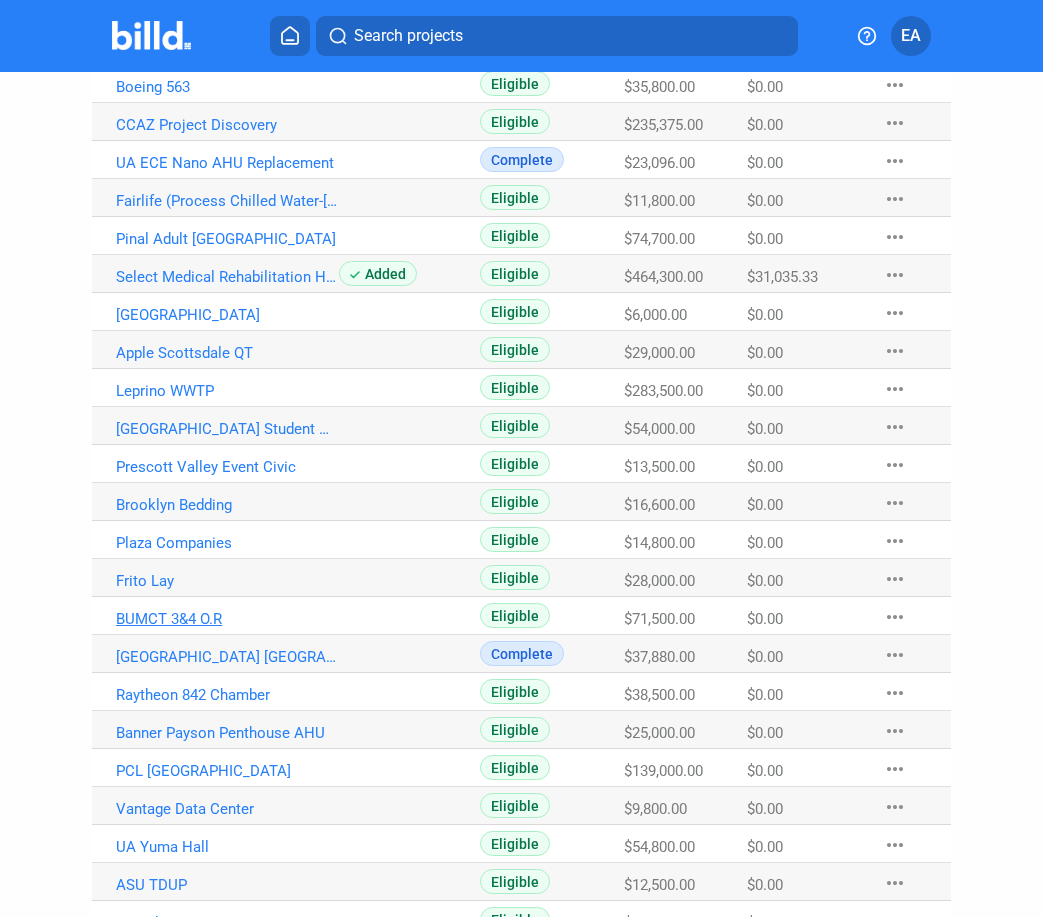 click on "BUMCT 3&4 O.R" at bounding box center (227, -1243) 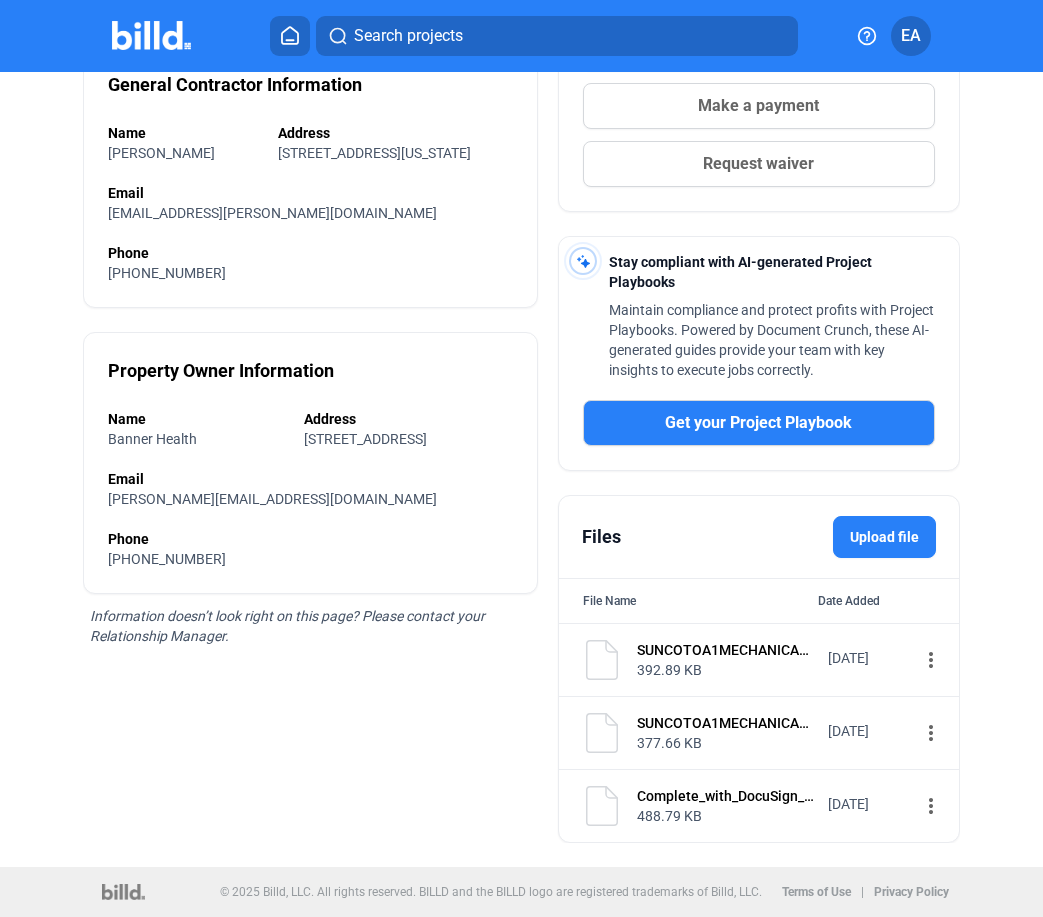 scroll, scrollTop: 0, scrollLeft: 0, axis: both 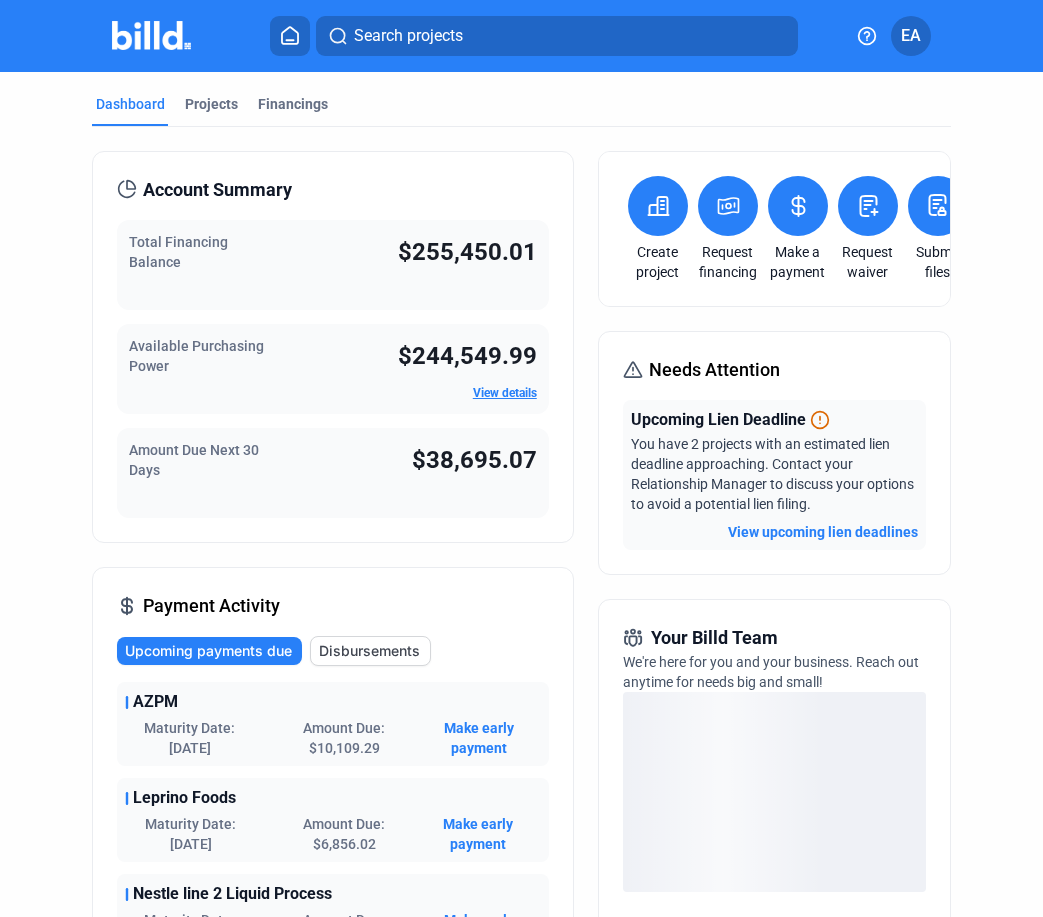 click at bounding box center [728, 206] 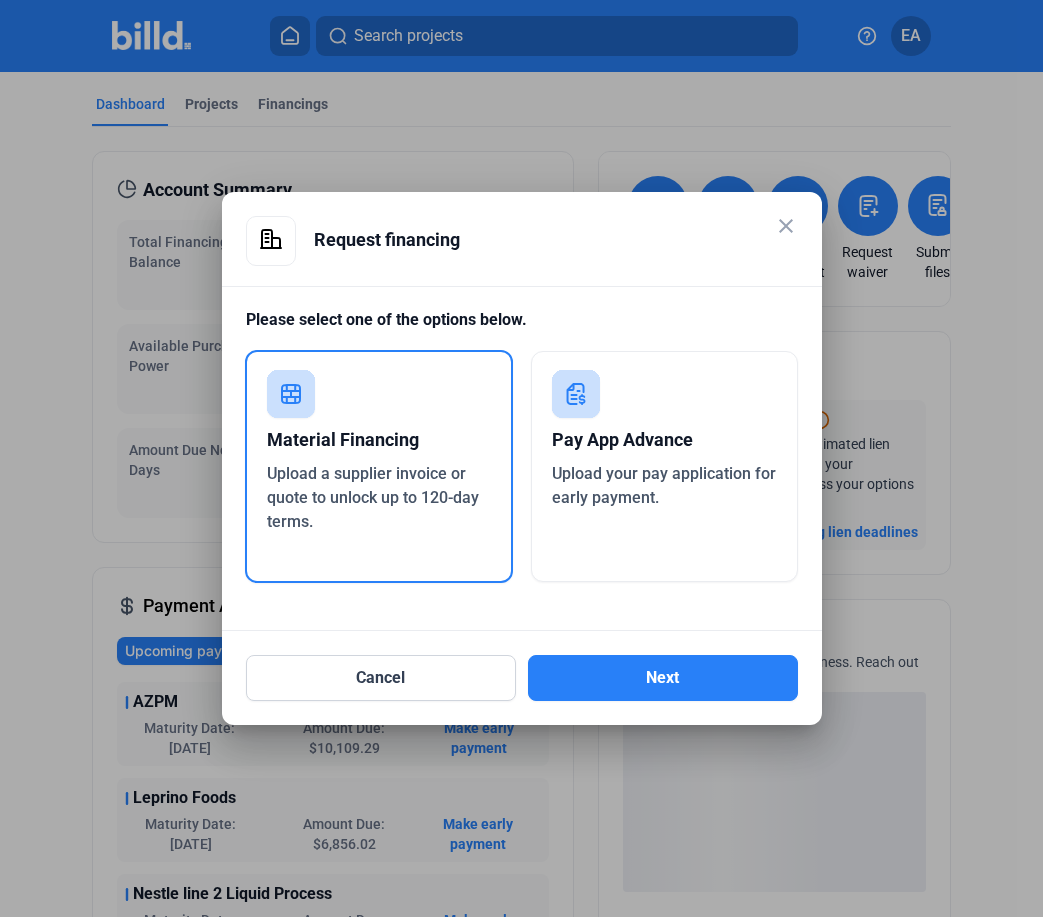click on "close" at bounding box center (786, 226) 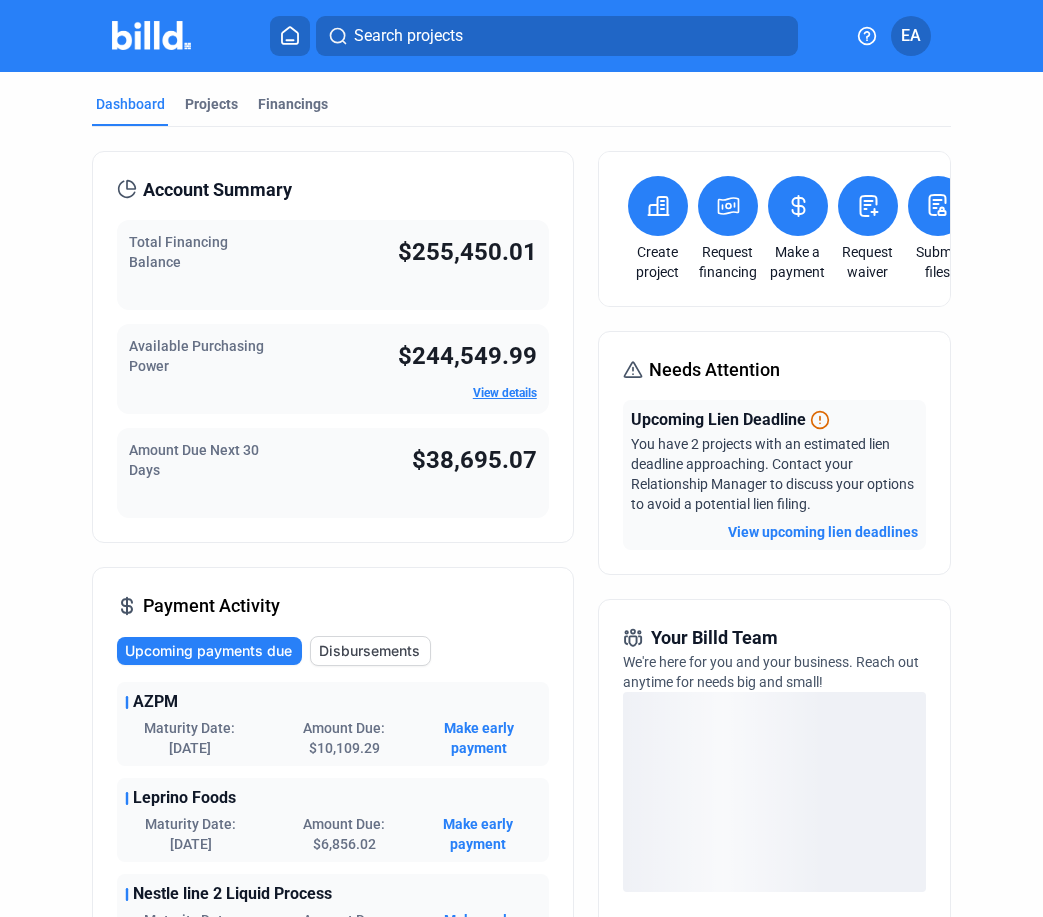click at bounding box center [868, 206] 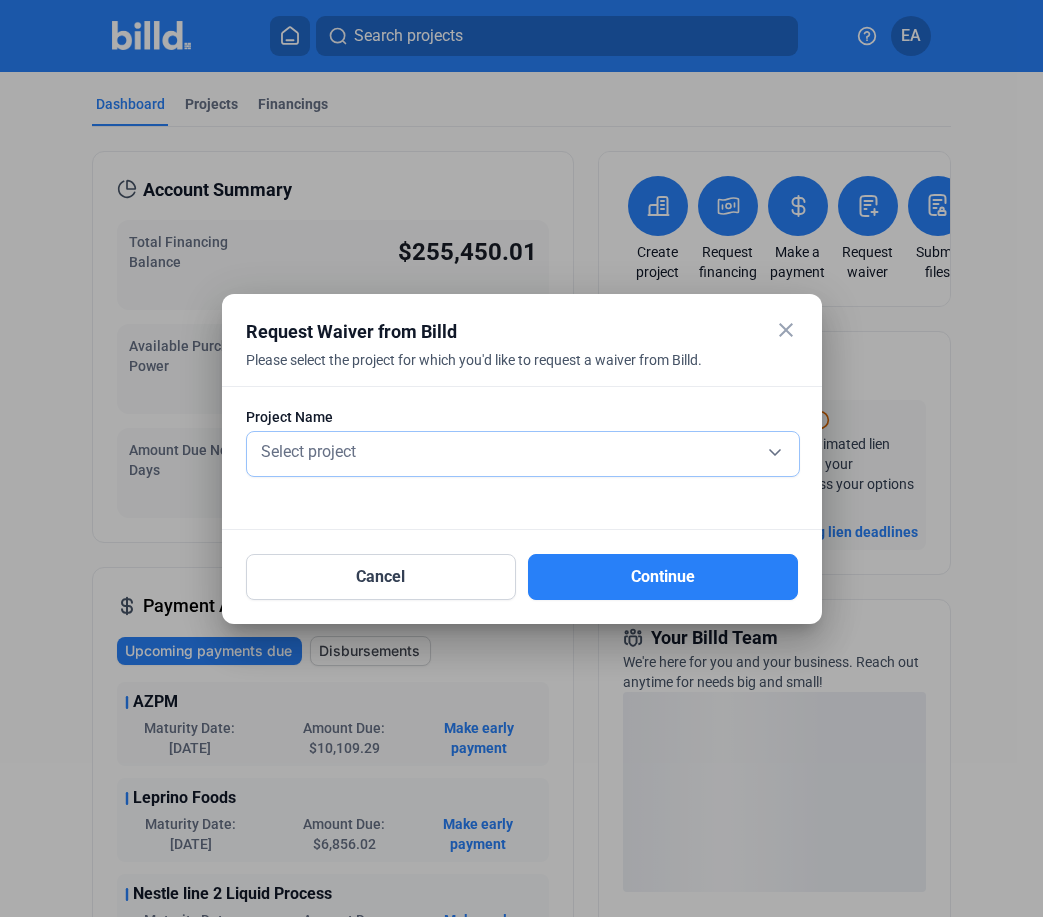 click on "Select project" at bounding box center (523, 450) 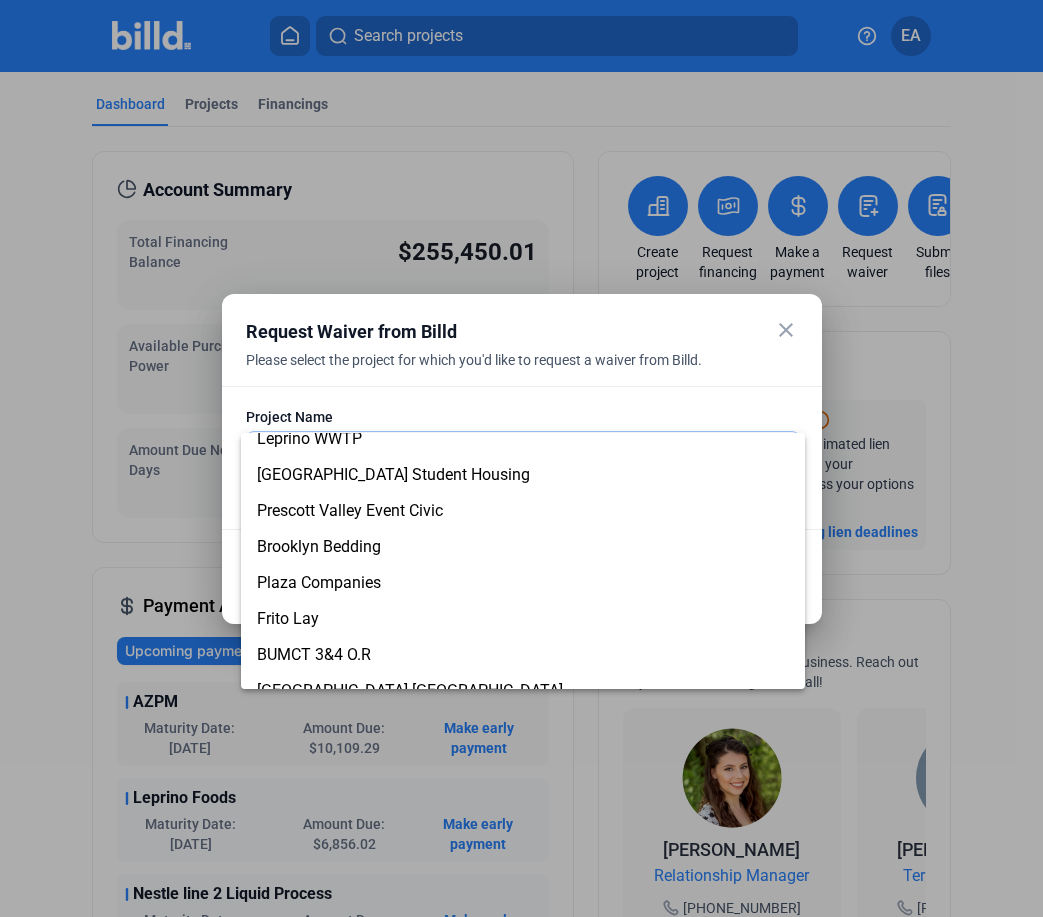 scroll, scrollTop: 1300, scrollLeft: 0, axis: vertical 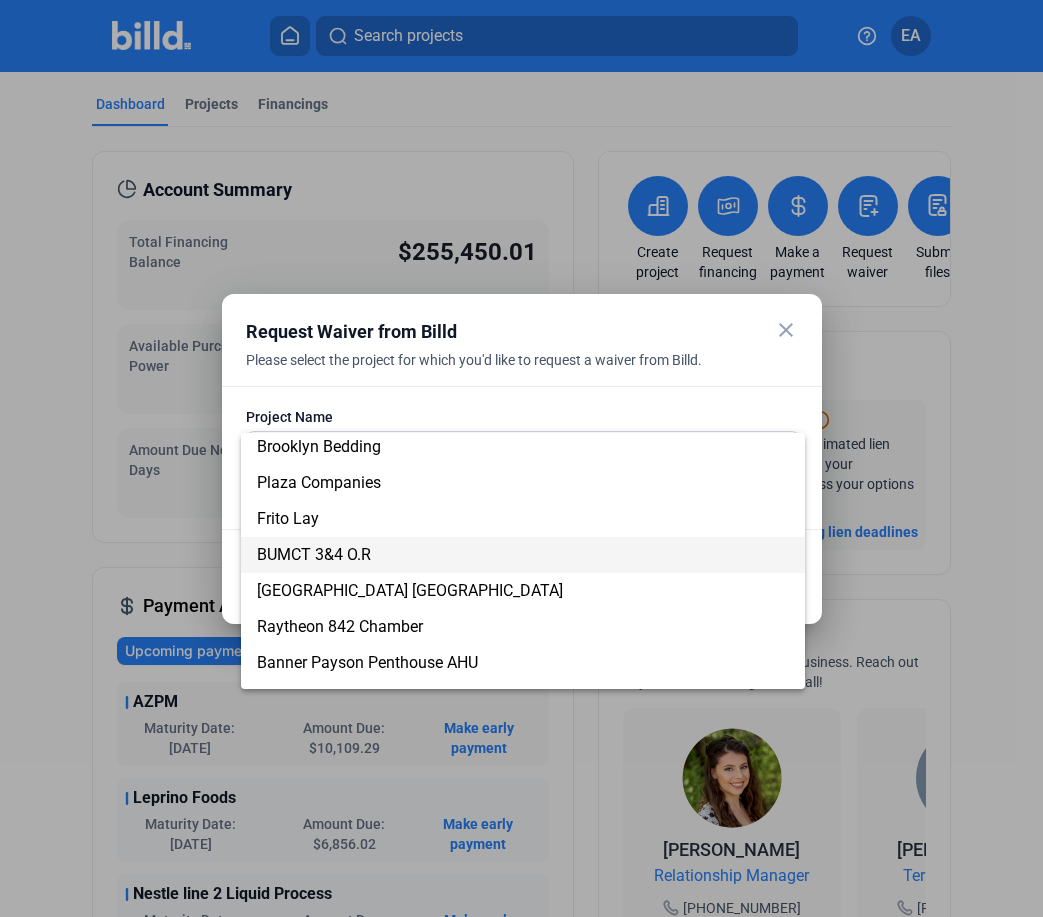 click on "BUMCT 3&4 O.R" at bounding box center (523, 555) 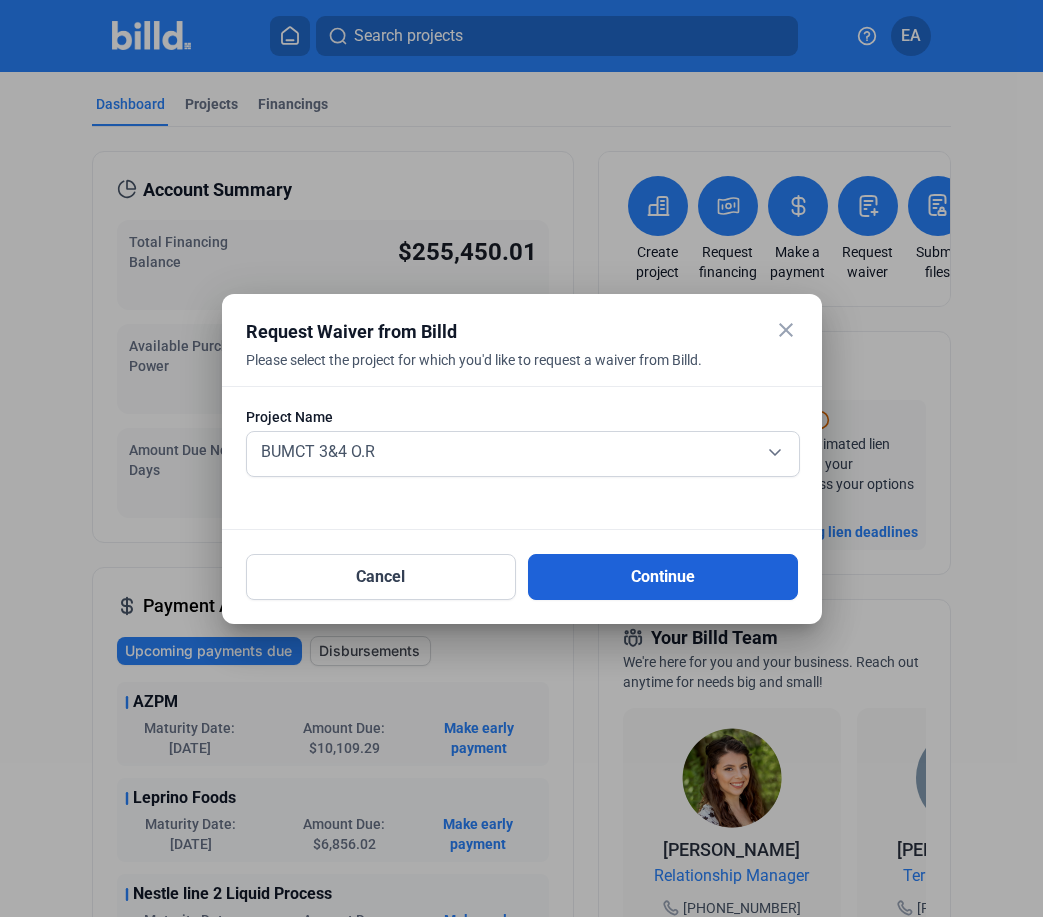 click on "Continue" at bounding box center [663, 577] 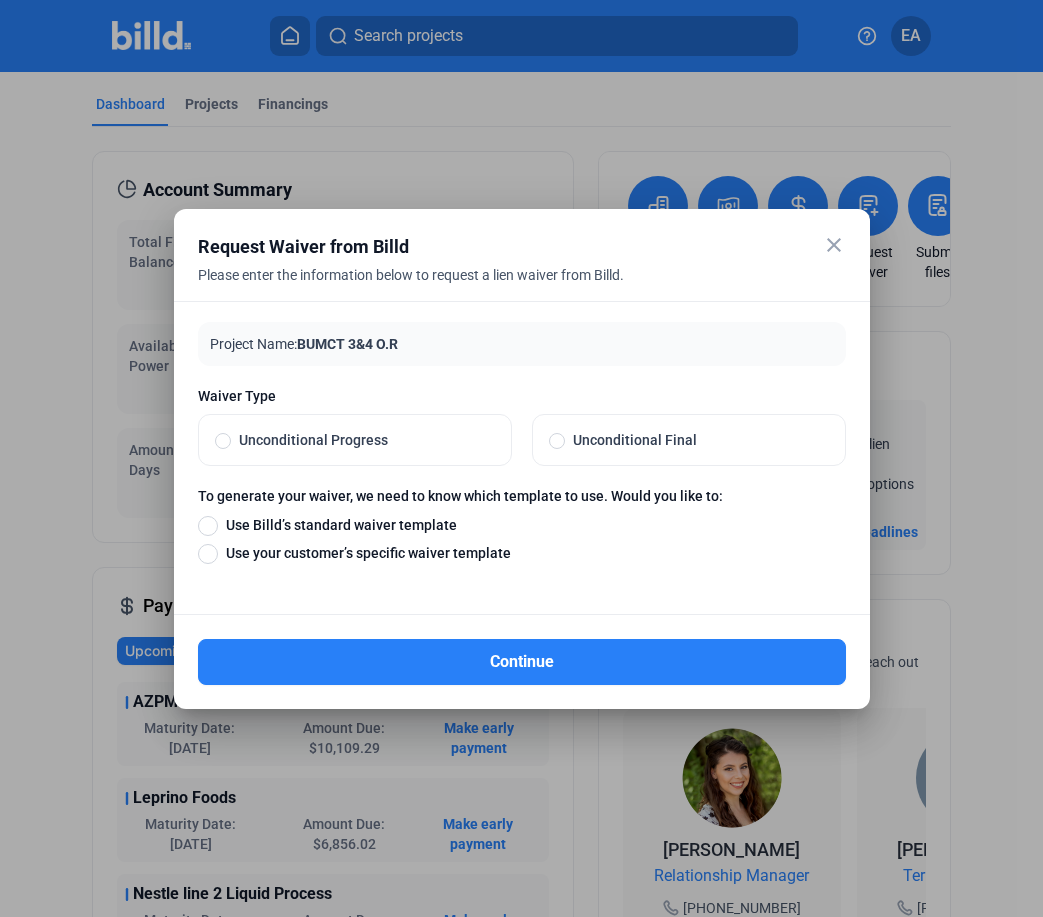 click on "Unconditional Progress" at bounding box center (363, 440) 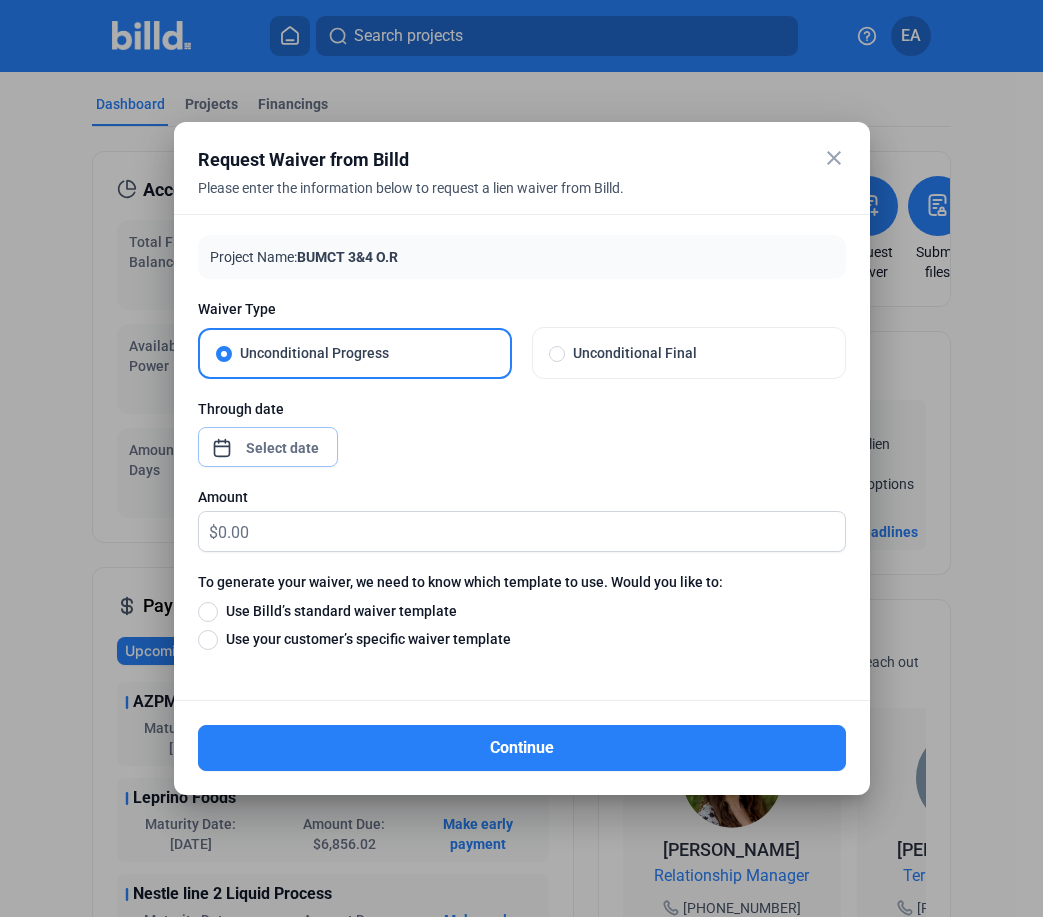 click on "close  Request Waiver from Billd   Please enter the information below to request a lien waiver from Billd.  Project Name:  BUMCT 3&4 O.R Waiver Type    Unconditional Progress     Unconditional Final   Through date   Amount  $  To generate your waiver, we need to know which template to use. Would you like to:     Use Billd’s standard waiver template     Use your customer’s specific waiver template   Waiver Template    Please upload your customer’s specific waiver template below.  Click to upload  Tap to upload or drag and drop  Up to 20 files, max size per file is 15MB   Continue" at bounding box center (521, 458) 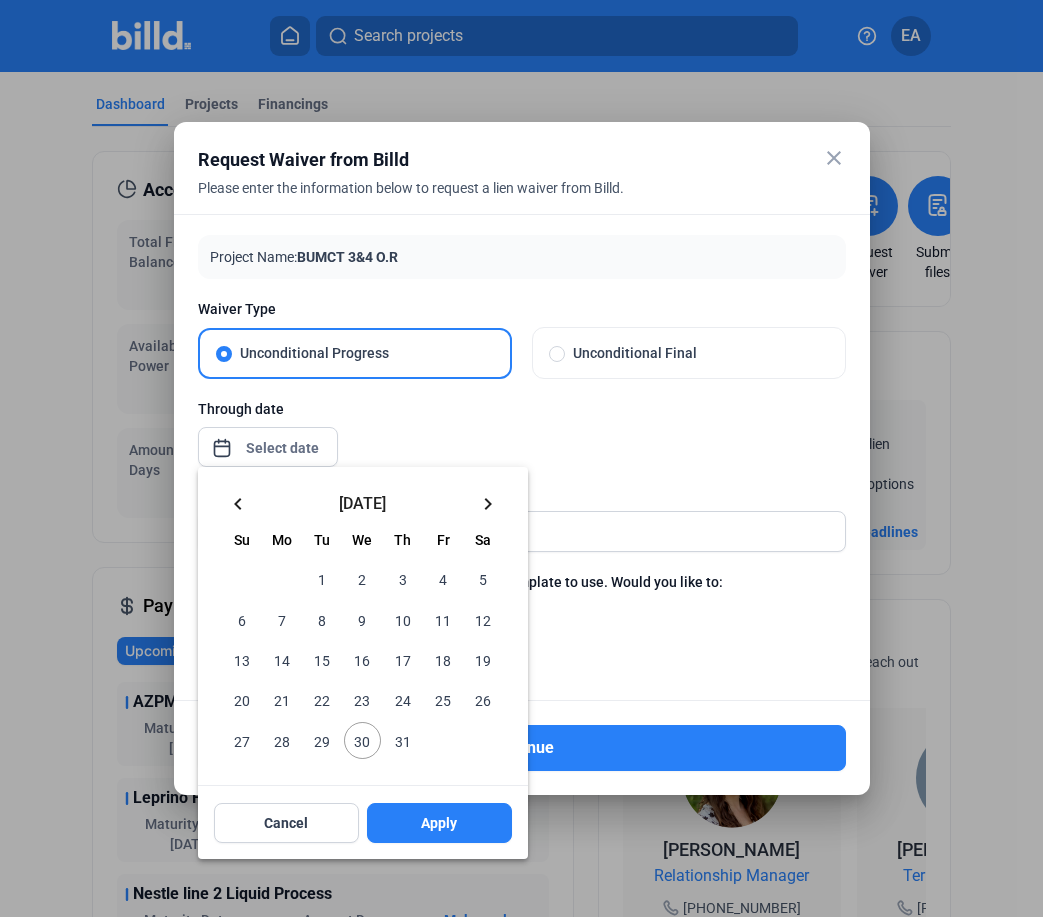 click on "keyboard_arrow_left" at bounding box center [238, 504] 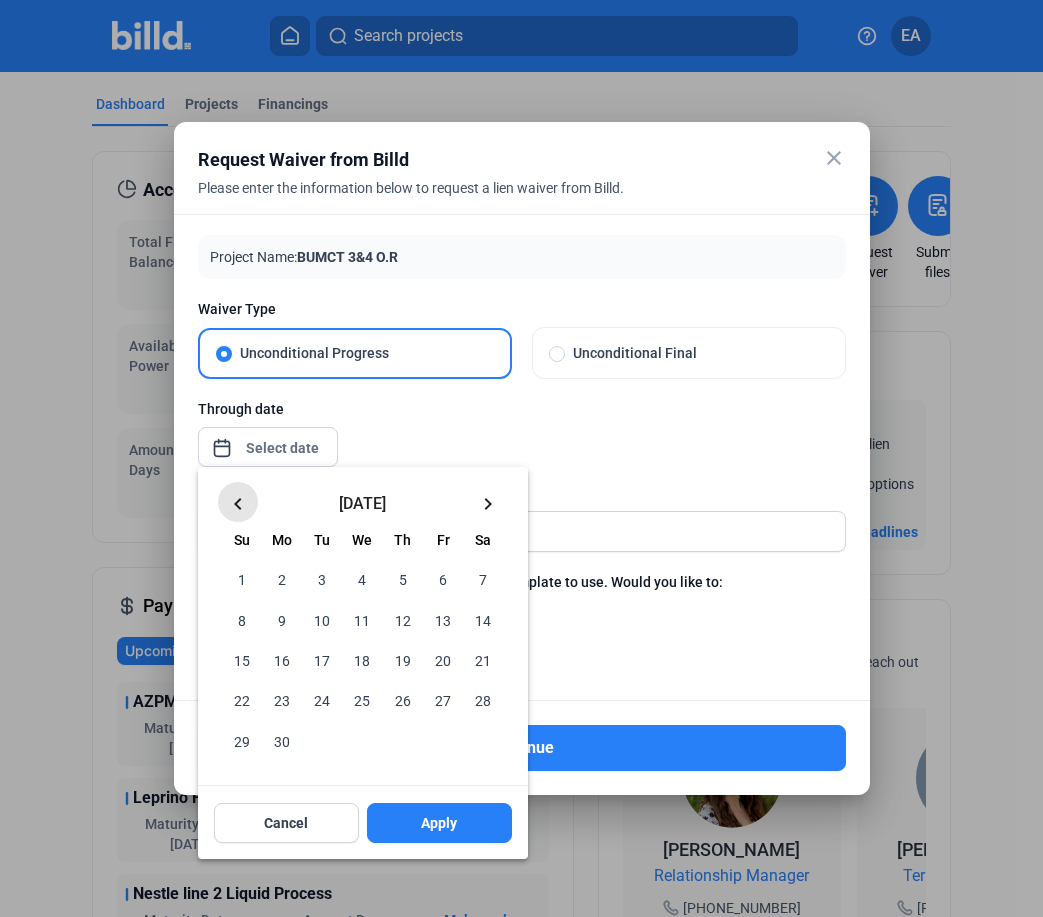 click on "keyboard_arrow_left" at bounding box center [238, 504] 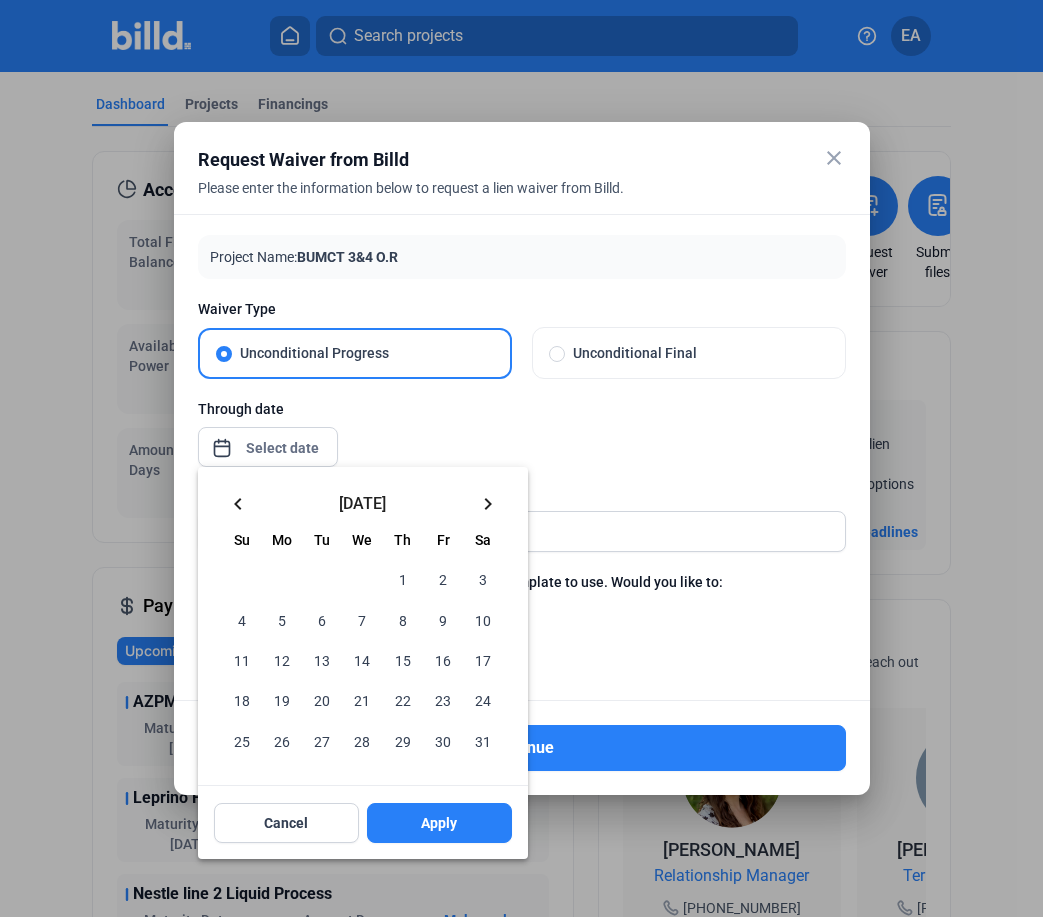 click on "31" at bounding box center (483, 740) 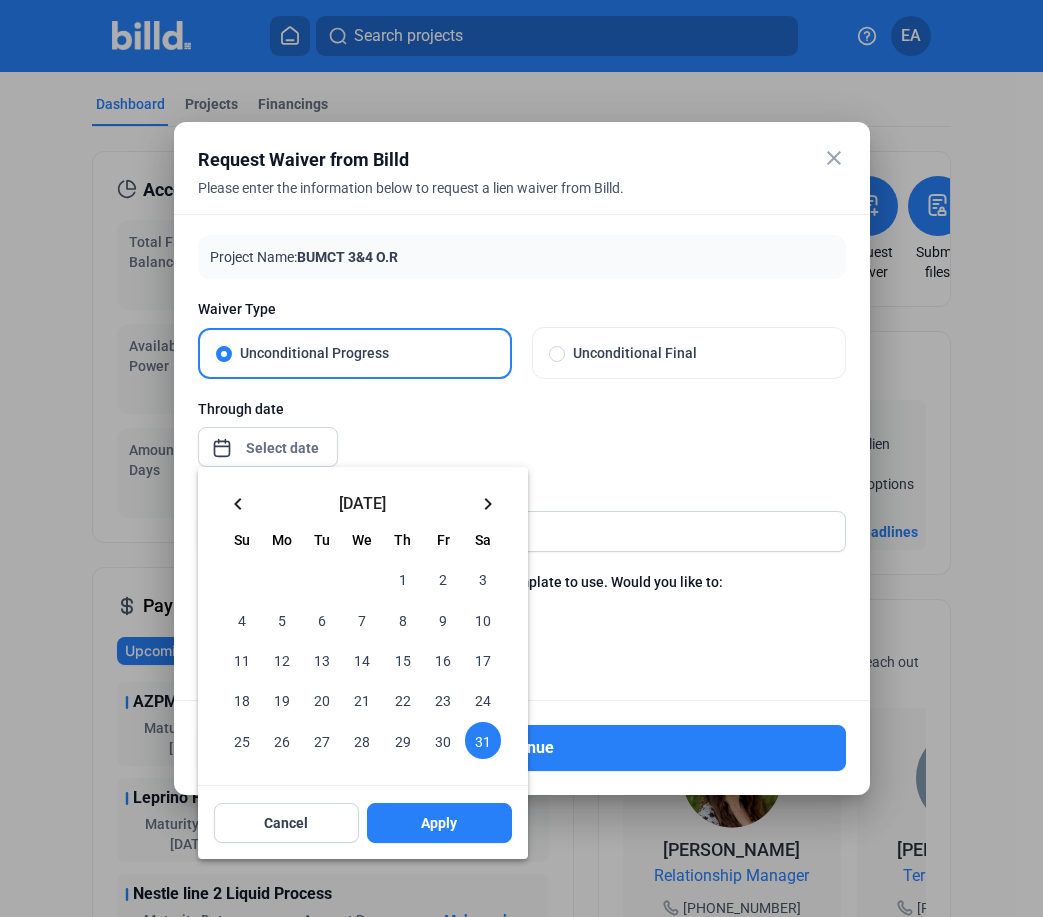 click at bounding box center (521, 458) 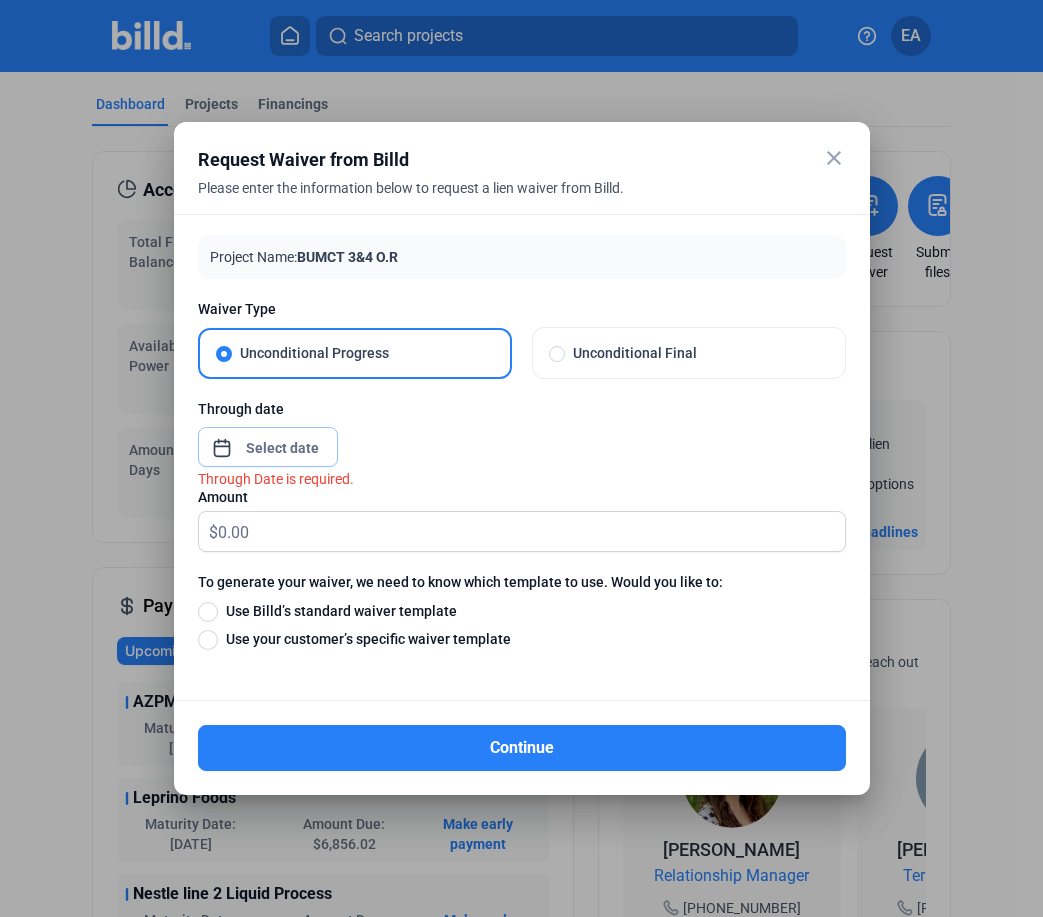 click at bounding box center (283, 448) 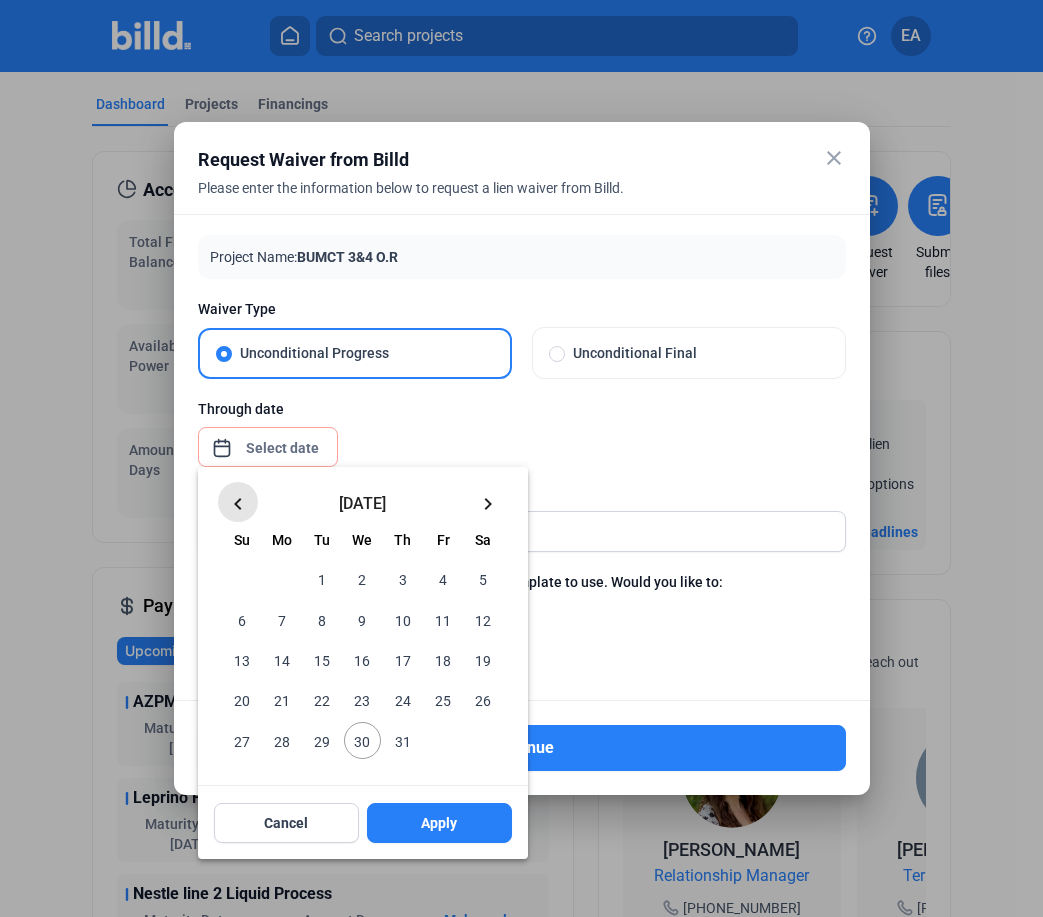 click on "keyboard_arrow_left" at bounding box center (238, 504) 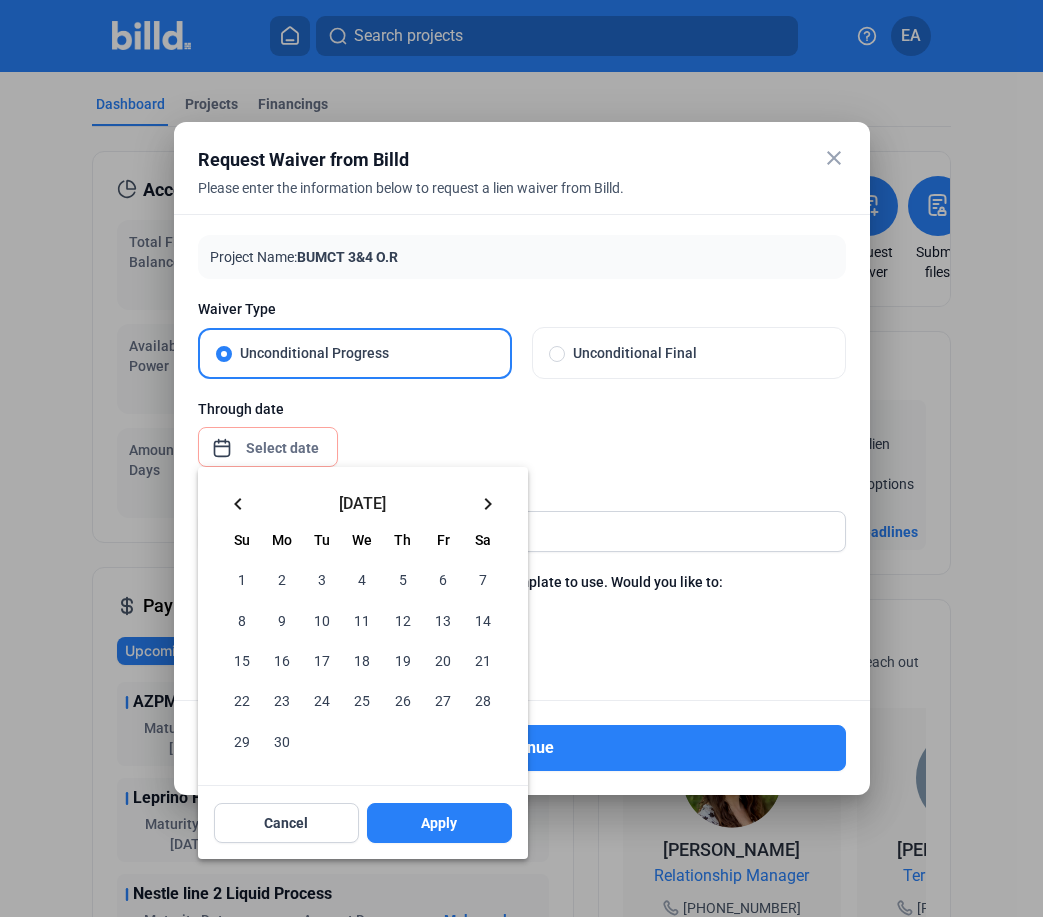 click on "keyboard_arrow_left" at bounding box center [238, 504] 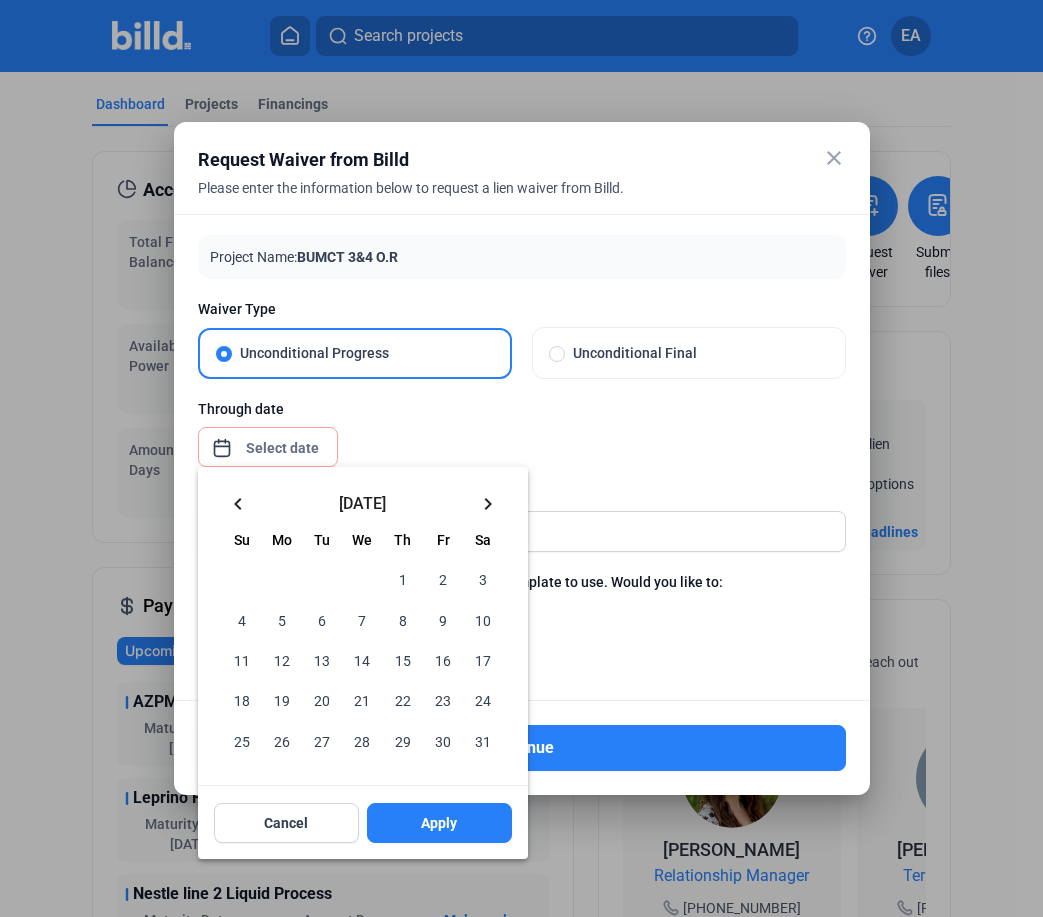 click on "31" at bounding box center (483, 740) 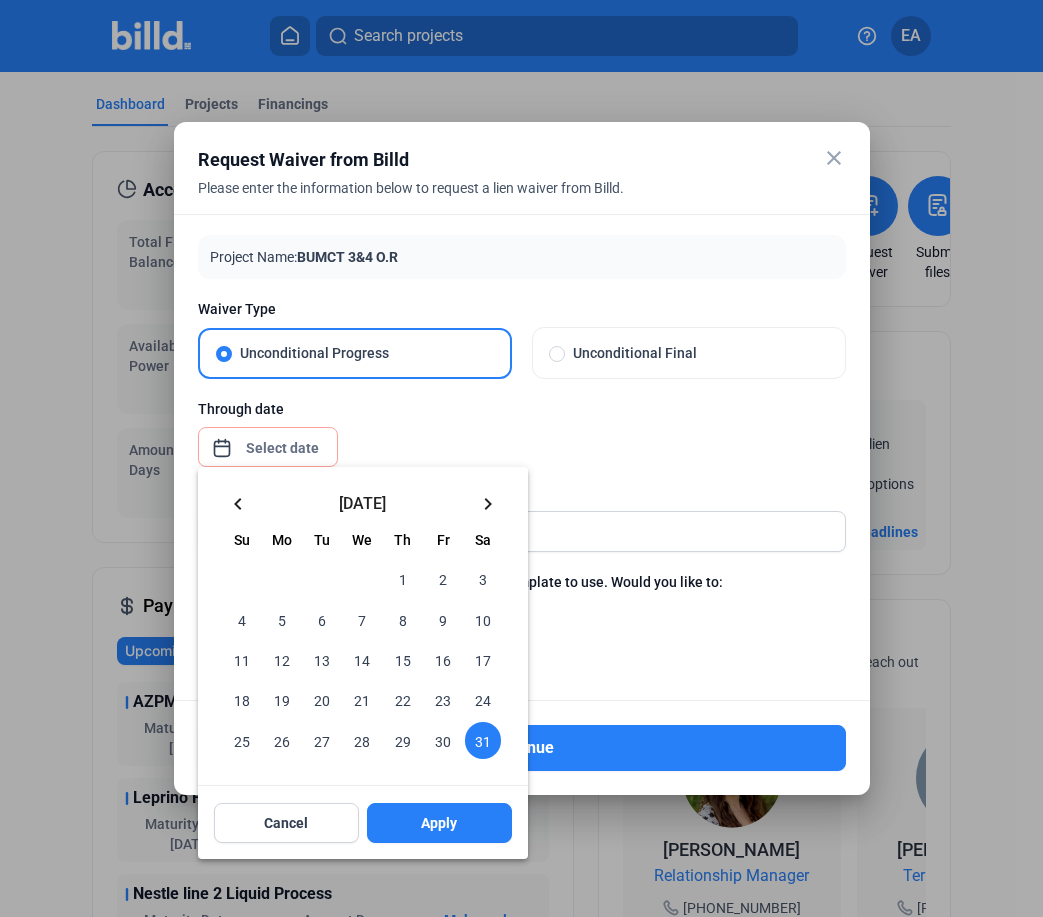 click on "keyboard_arrow_right" at bounding box center (488, 504) 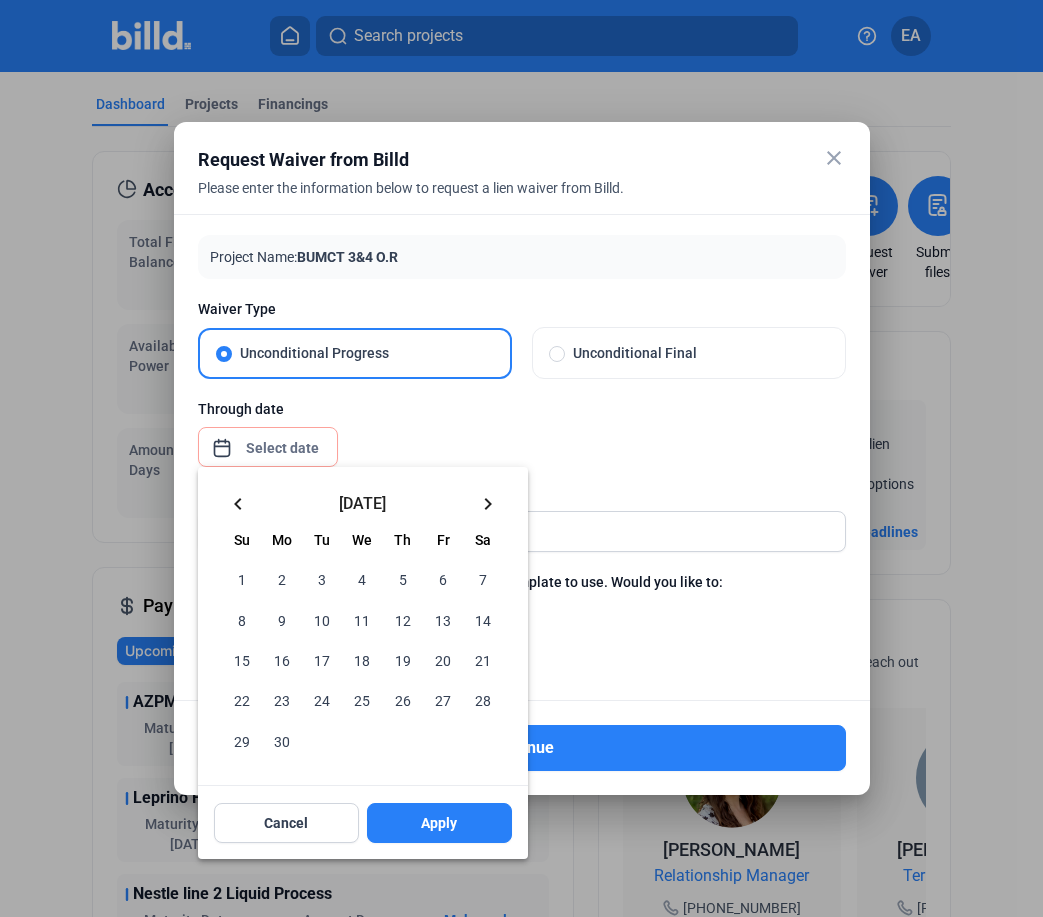 click on "30" at bounding box center (282, 740) 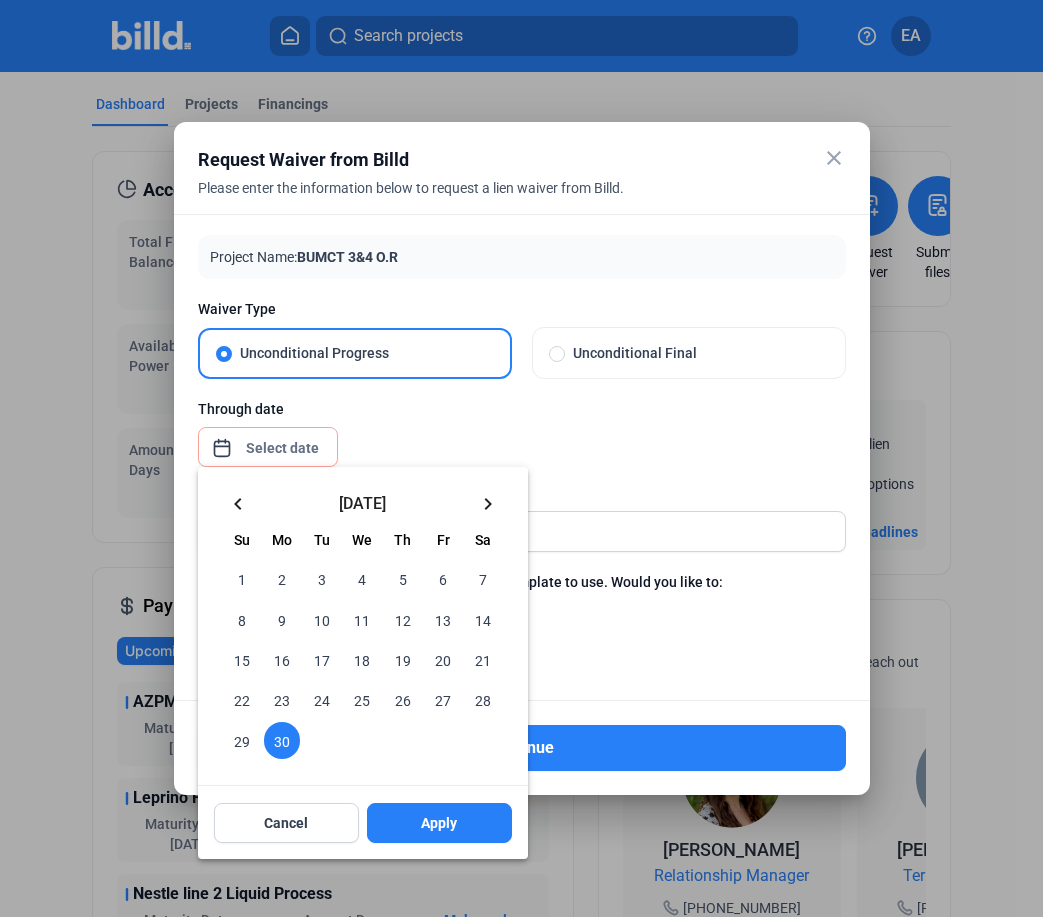 click on "30" at bounding box center (282, 740) 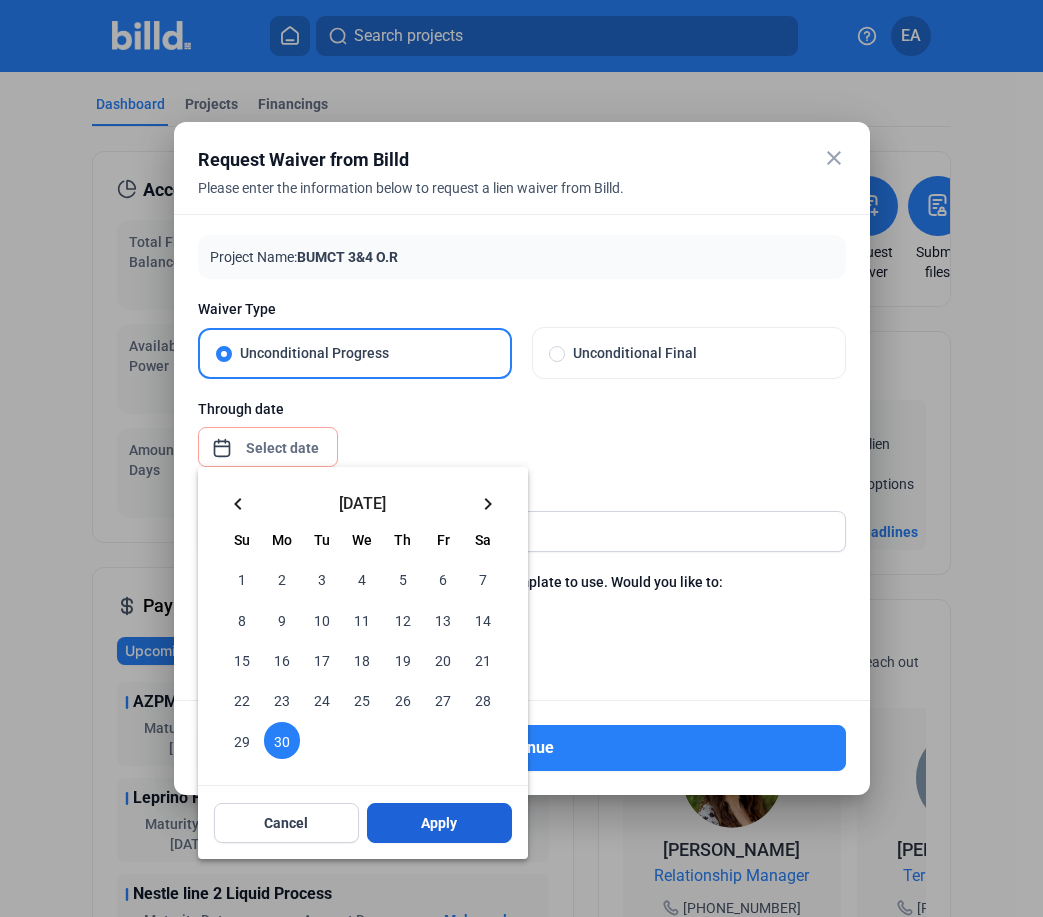 click on "Apply" at bounding box center (439, 823) 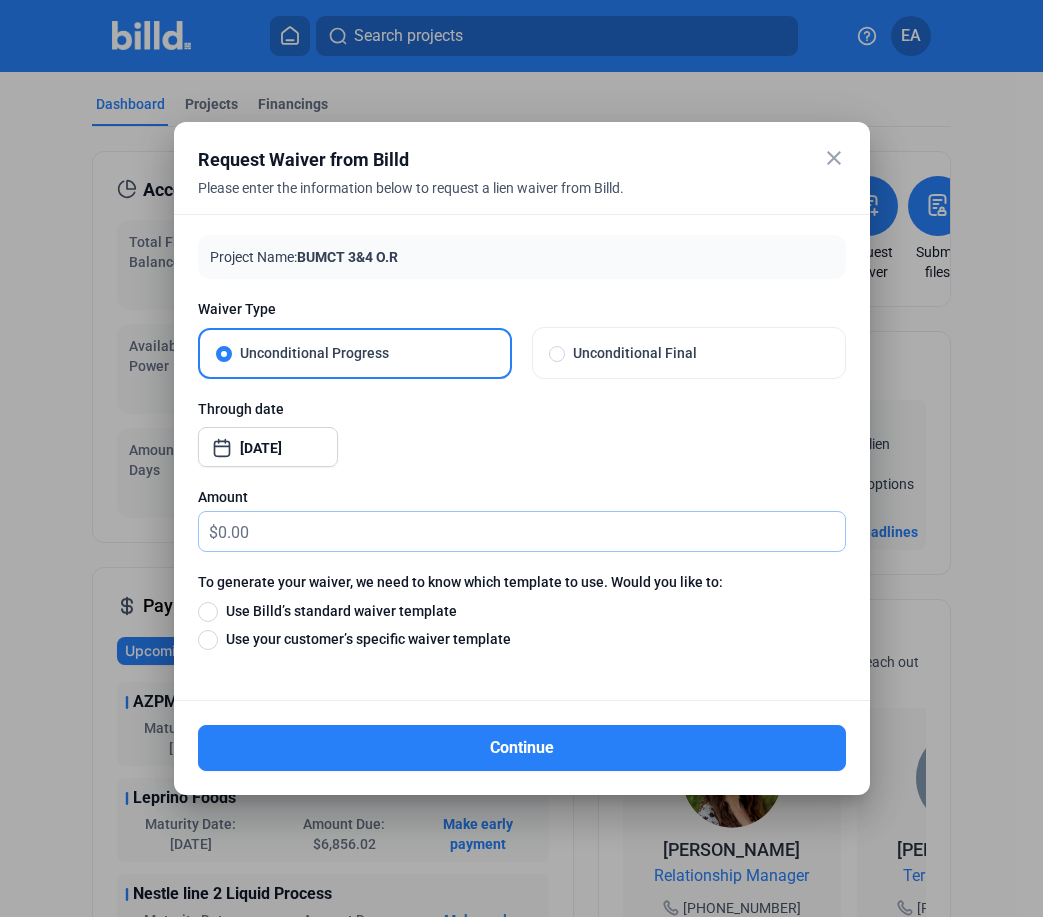 click at bounding box center (531, 531) 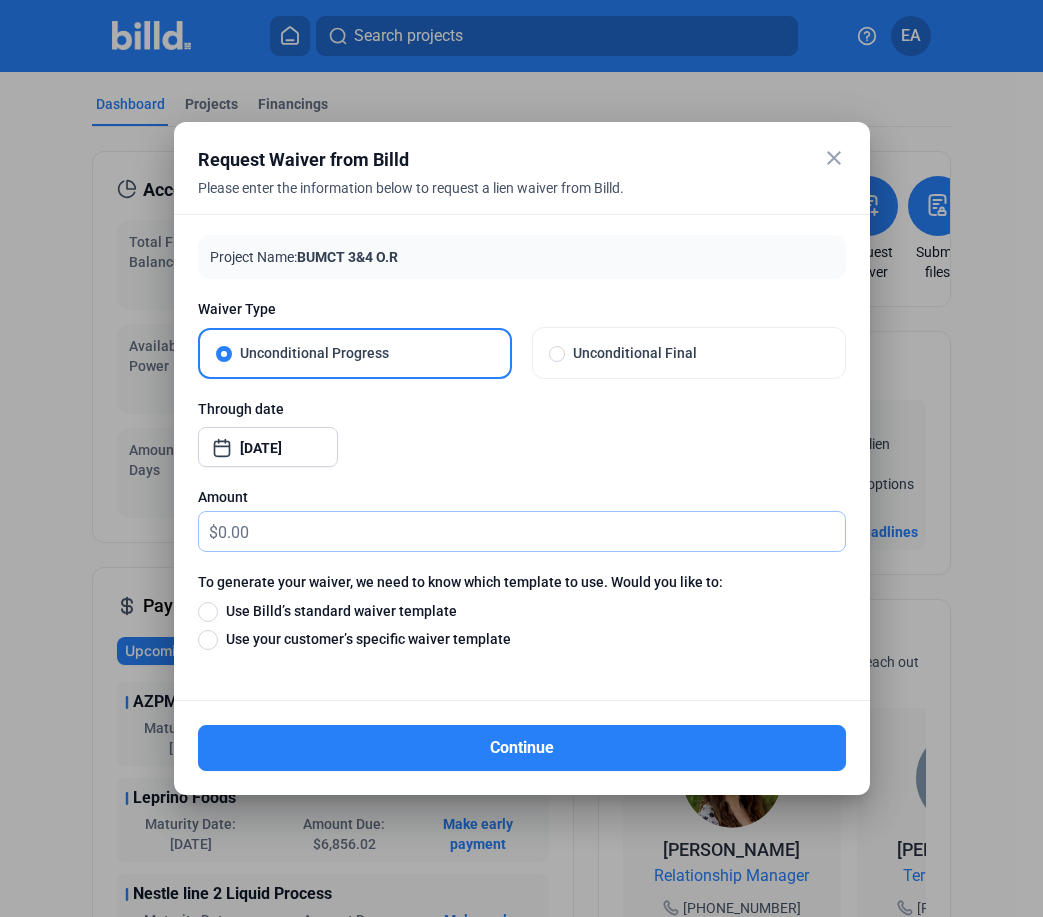 click at bounding box center (531, 531) 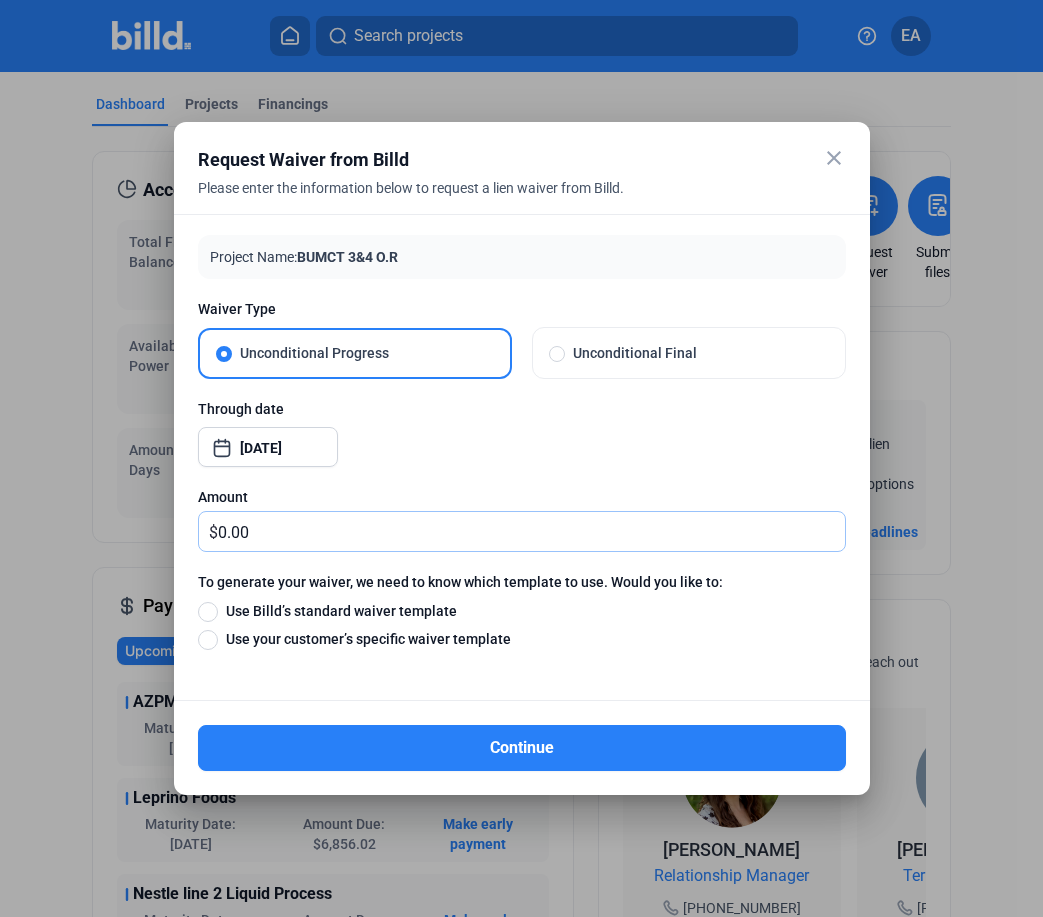 type on "0.00" 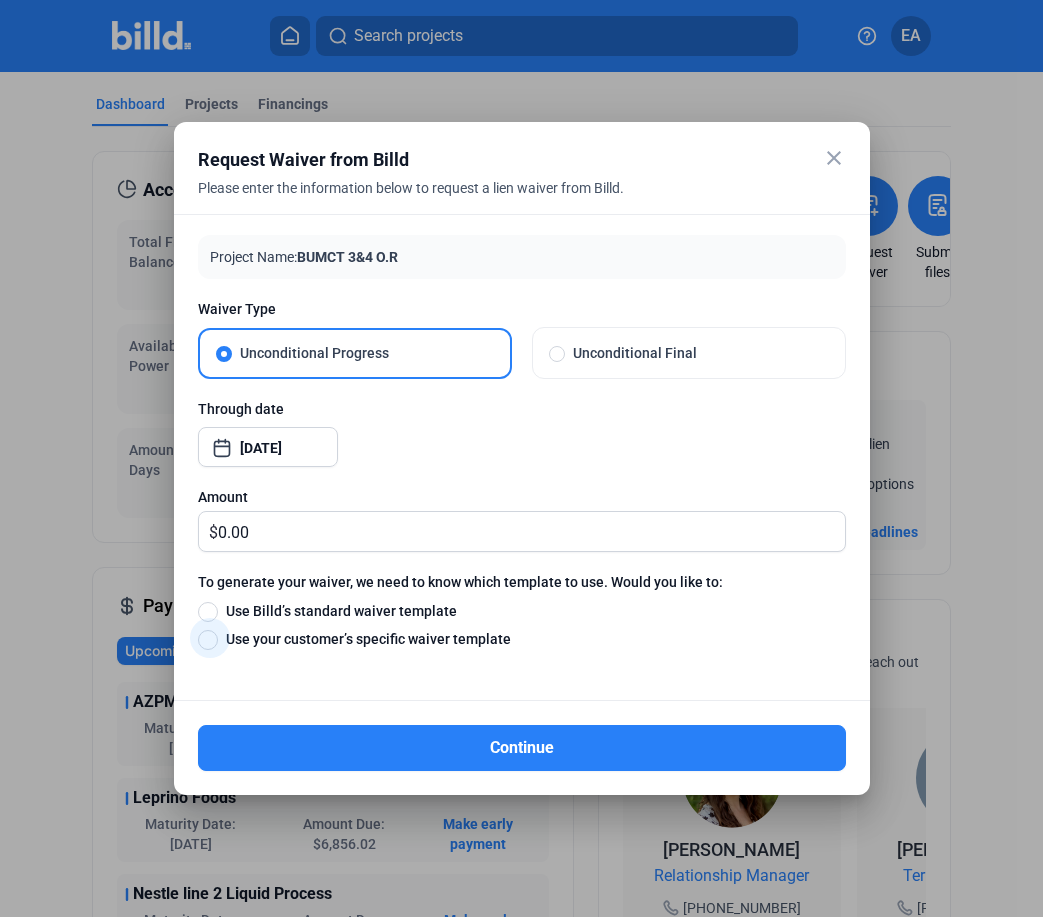 click on "Use your customer’s specific waiver template" at bounding box center (364, 639) 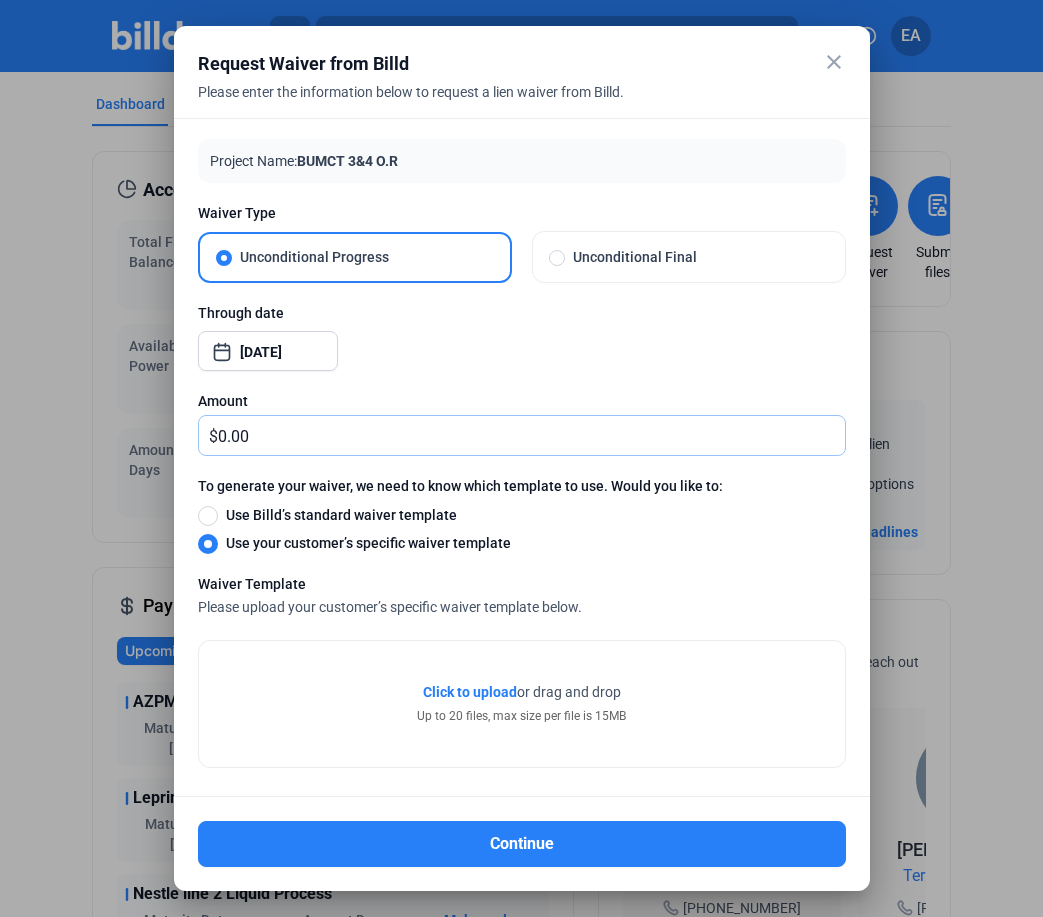 click on "0.00" at bounding box center [531, 435] 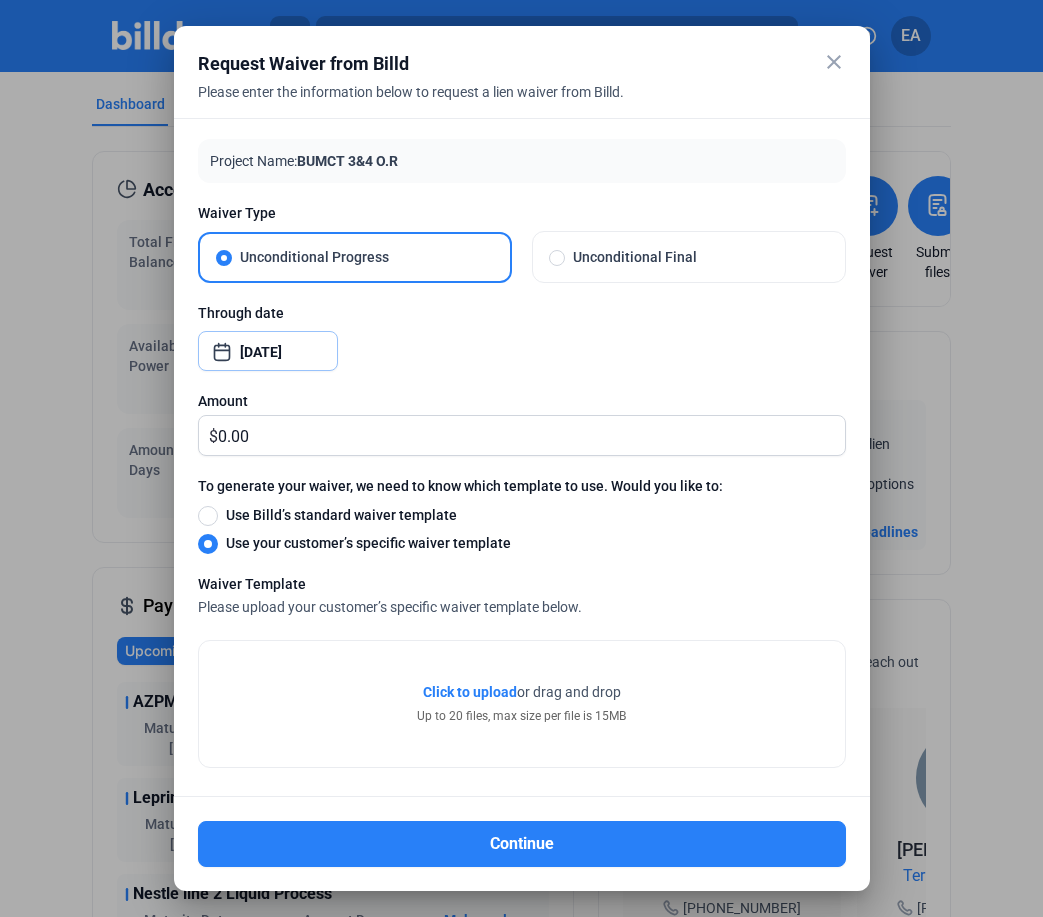 click on "close  Request Waiver from Billd   Please enter the information below to request a lien waiver from Billd.  Project Name:  BUMCT 3&4 O.R Waiver Type    Unconditional Progress     Unconditional Final   Through date  [DATE]  Amount  $ 0.00  To generate your waiver, we need to know which template to use. Would you like to:     Use Billd’s standard waiver template     Use your customer’s specific waiver template   Waiver Template    Please upload your customer’s specific waiver template below.  Click to upload  Tap to upload or drag and drop  Up to 20 files, max size per file is 15MB   Continue" at bounding box center (521, 458) 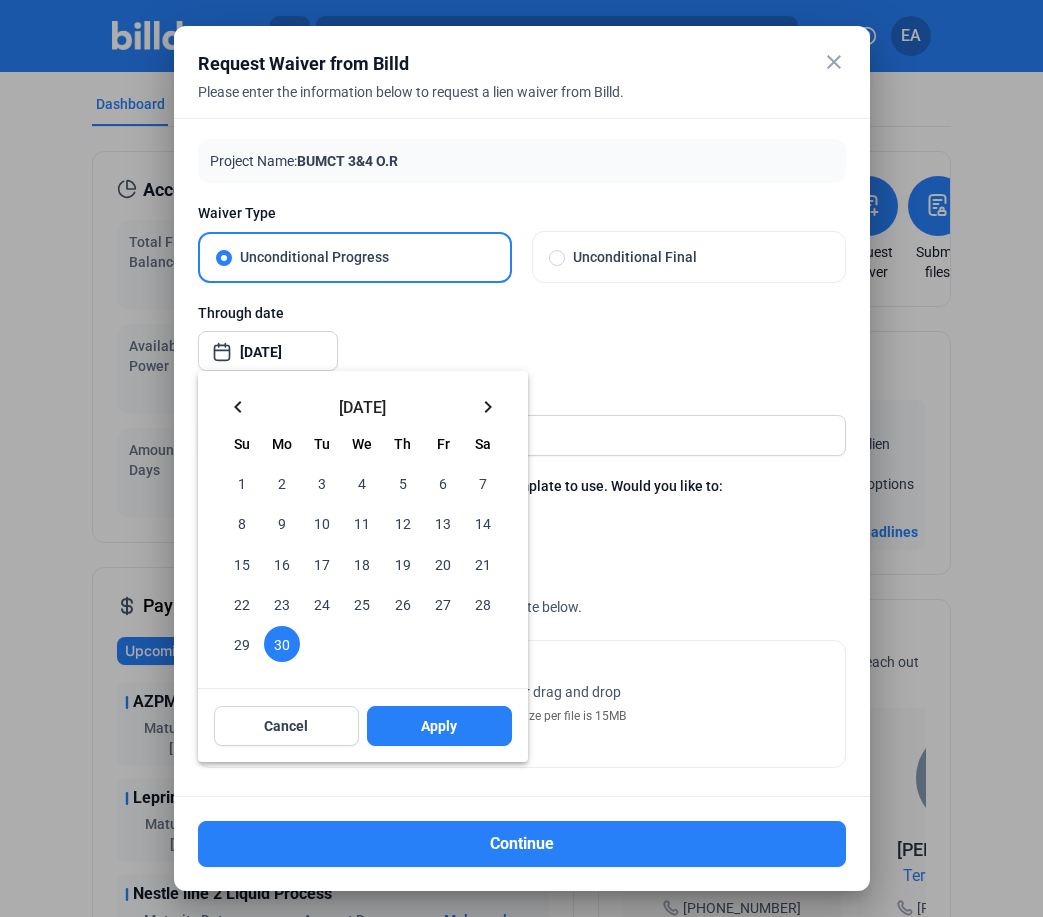 click on "keyboard_arrow_right" at bounding box center (488, 406) 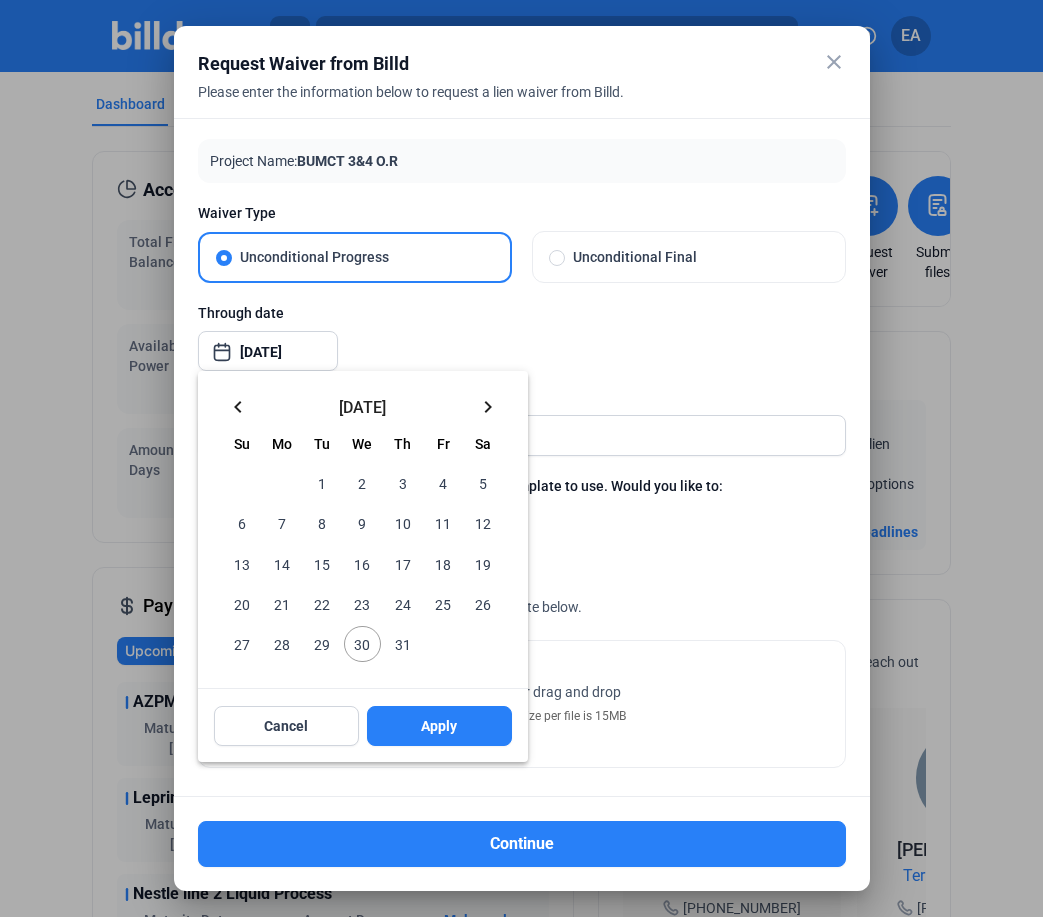 click on "keyboard_arrow_left" at bounding box center [238, 407] 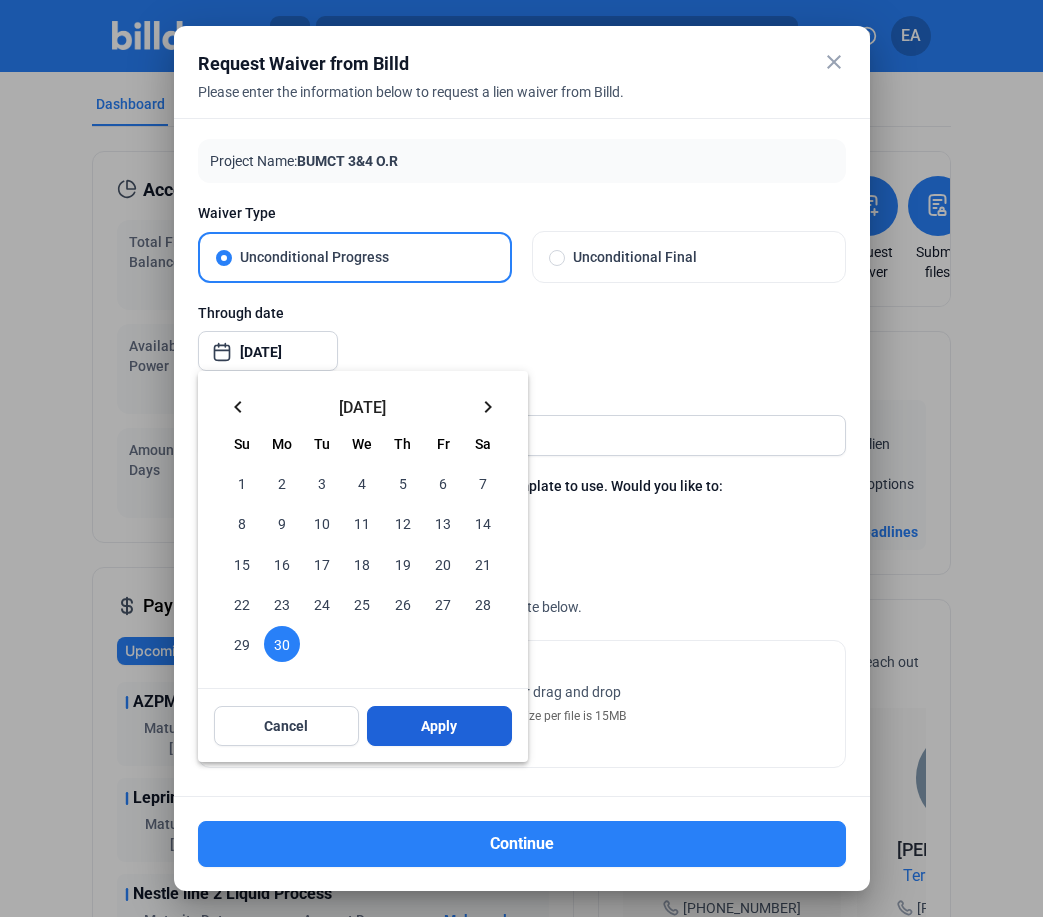click on "Apply" at bounding box center (439, 726) 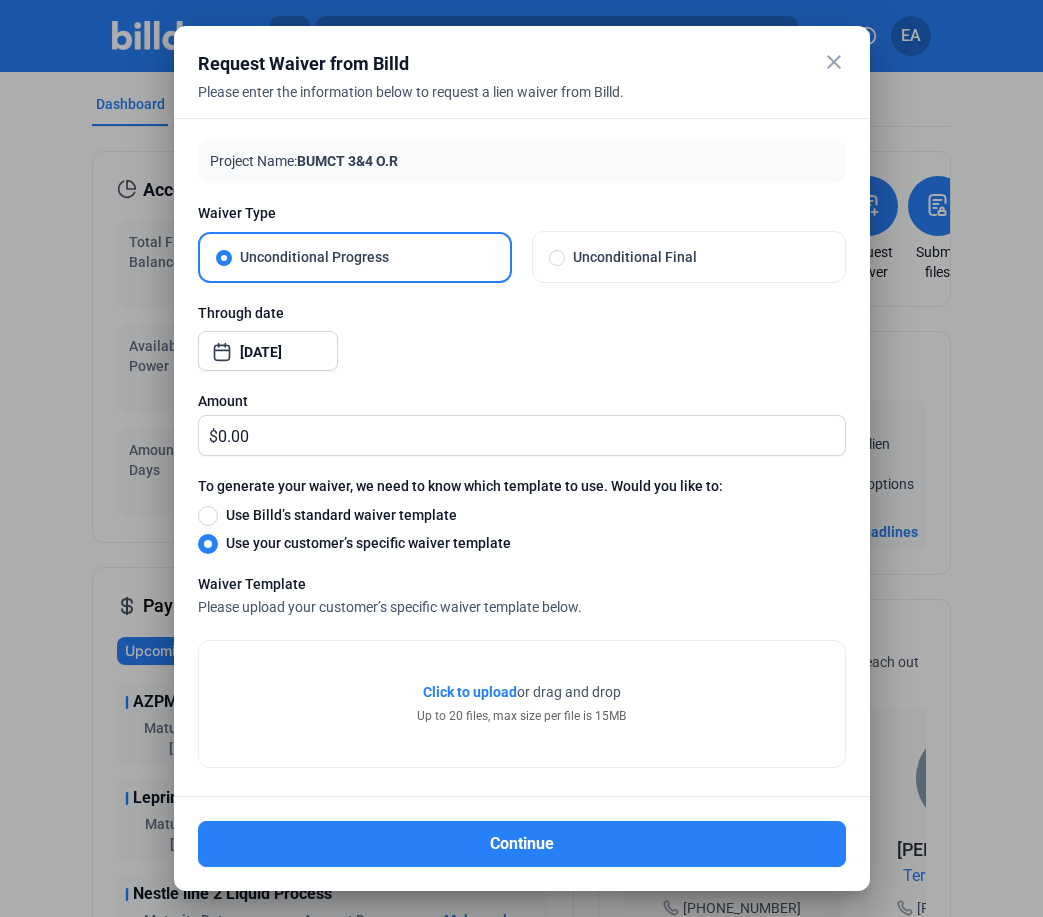 click on "Click to upload  Tap to upload" 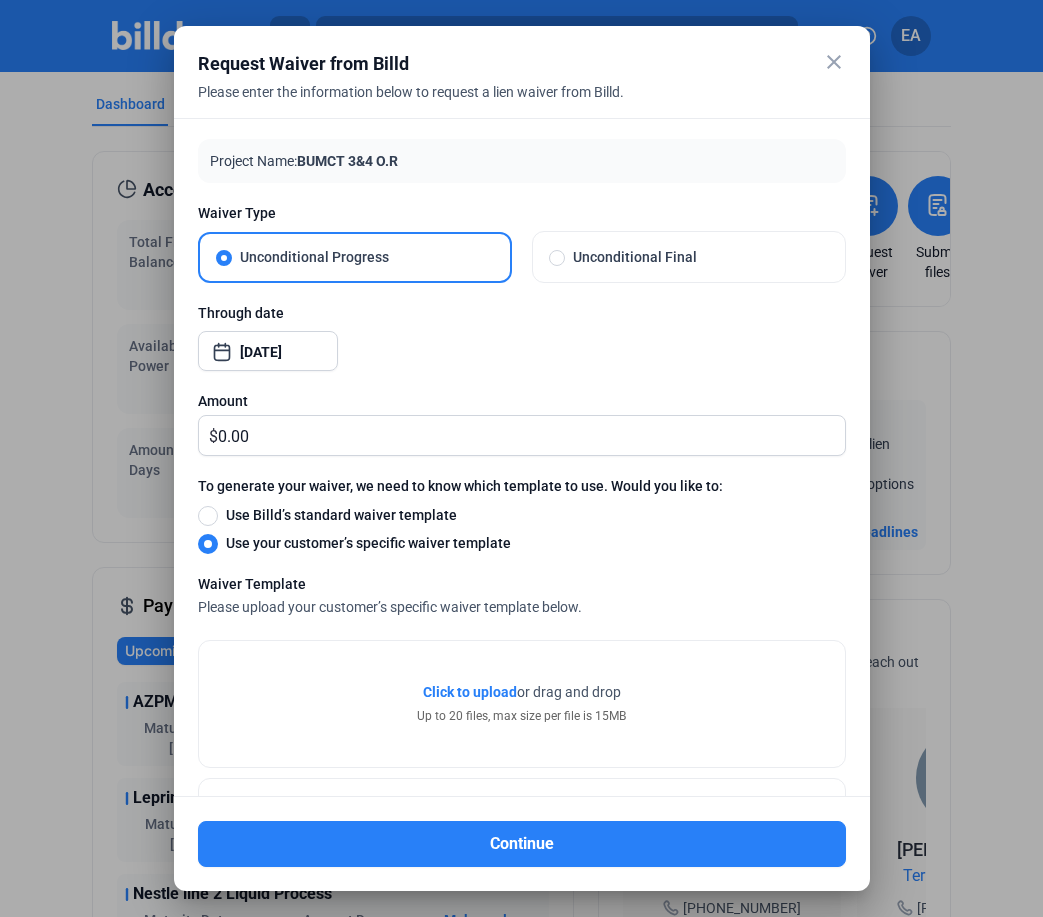 click on "Unconditional Final" at bounding box center (697, 257) 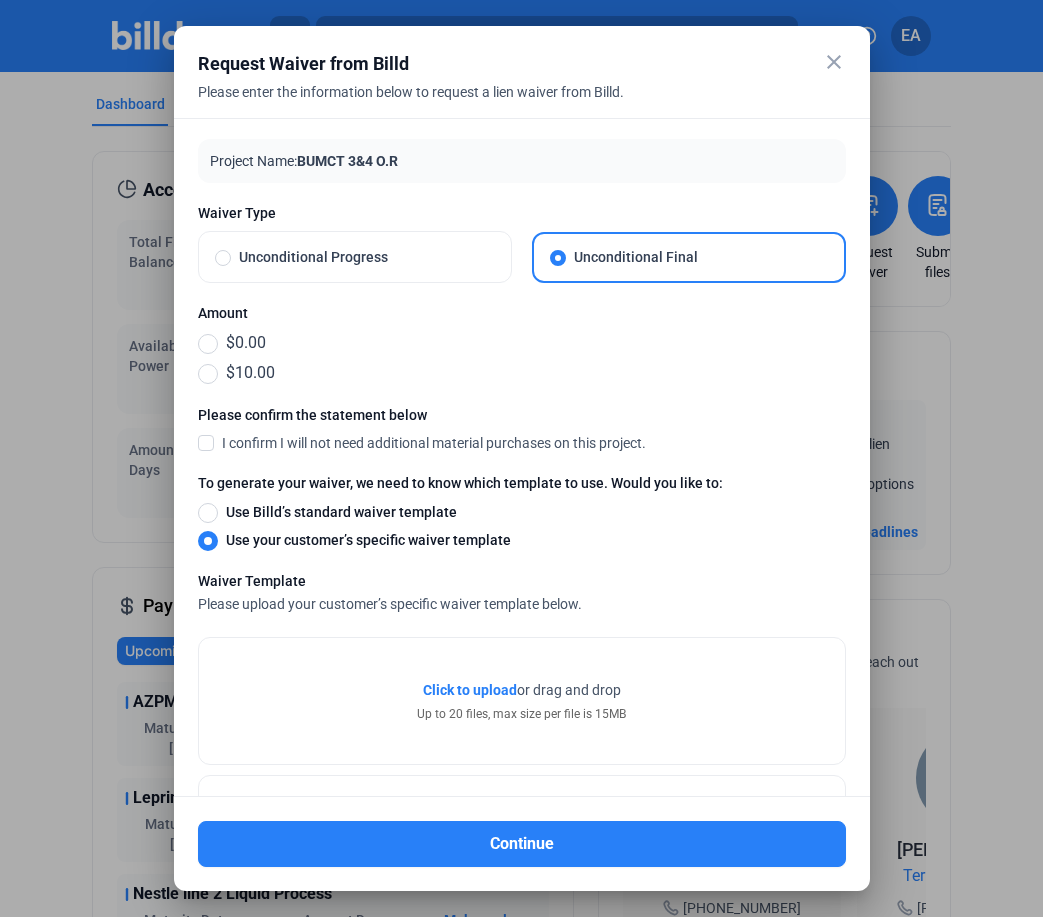 click on "$0.00" at bounding box center [242, 343] 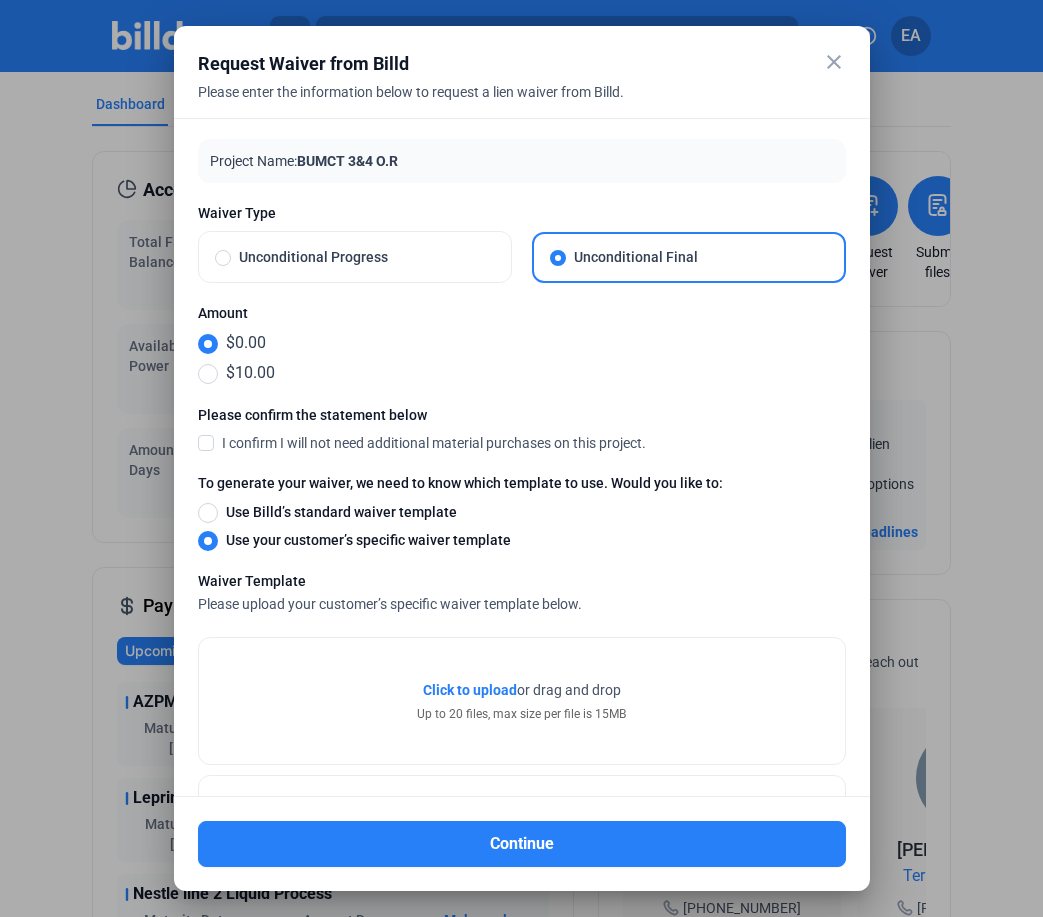 click at bounding box center [206, 442] 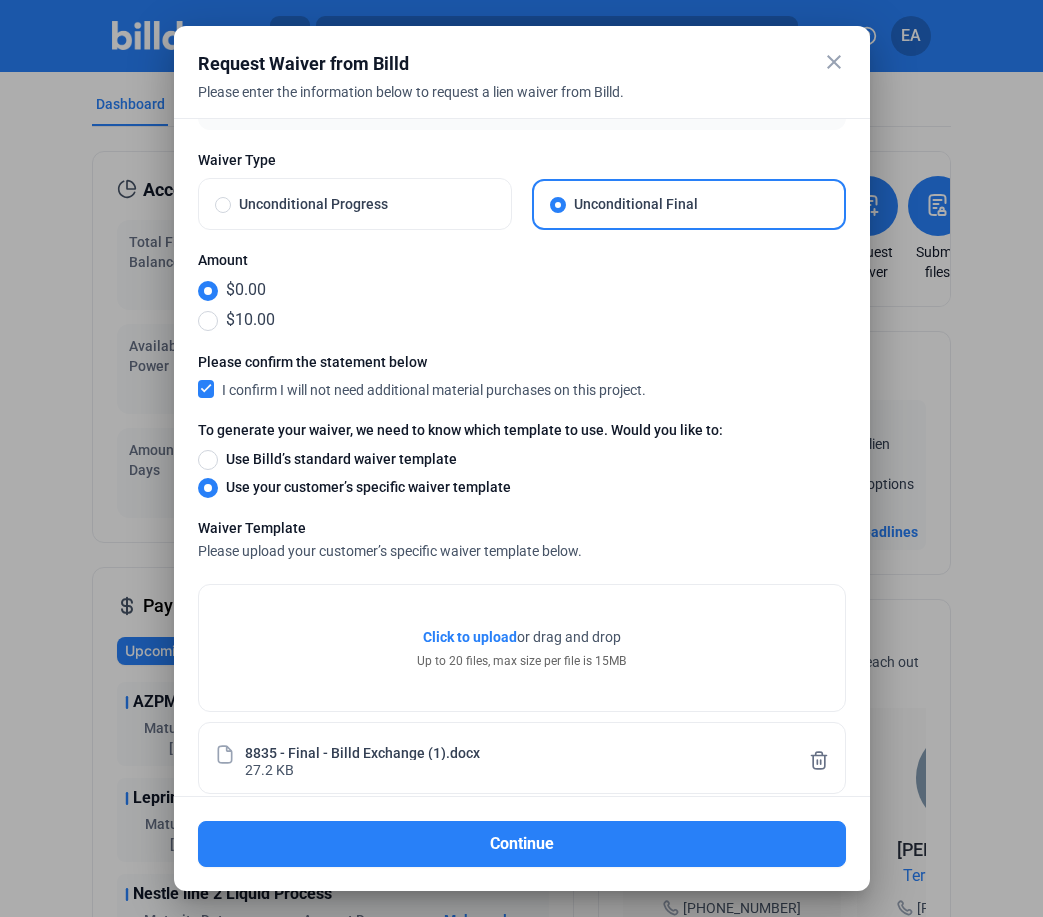 scroll, scrollTop: 82, scrollLeft: 0, axis: vertical 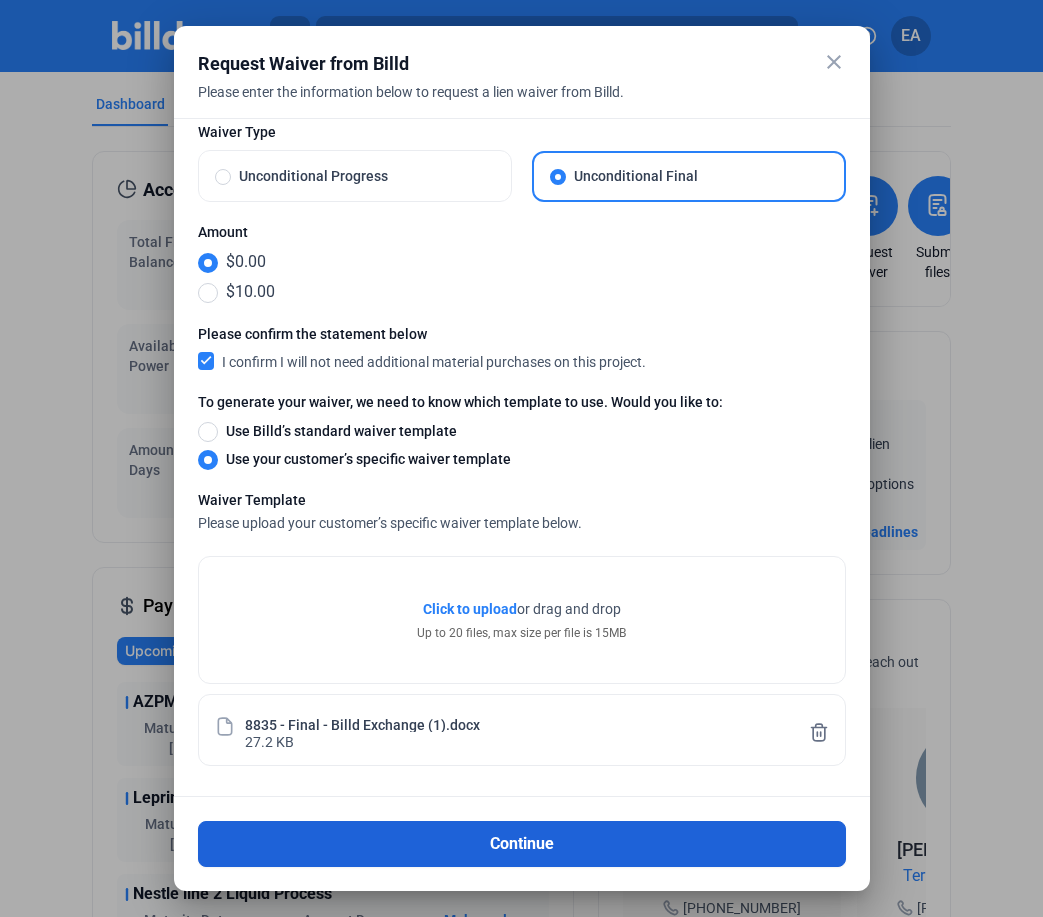 click on "Continue" at bounding box center [522, 844] 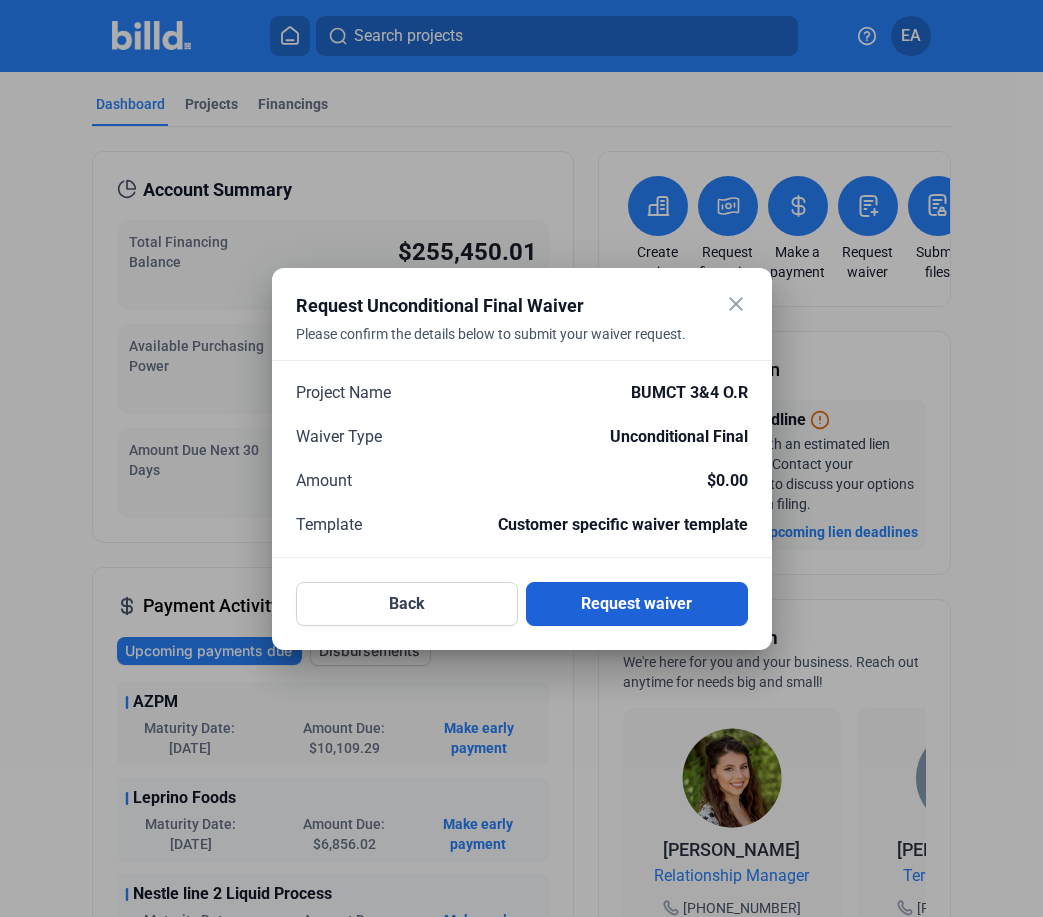 click on "Request waiver" at bounding box center (637, 604) 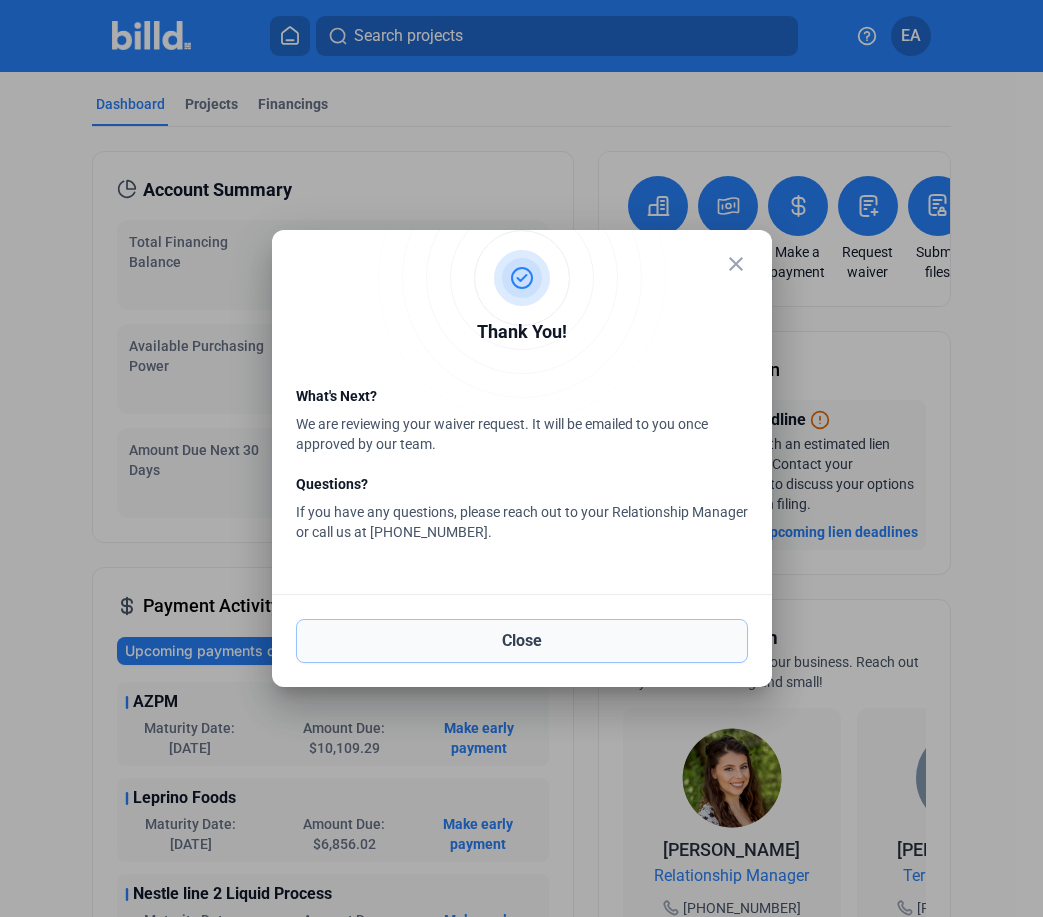 click on "Close" at bounding box center (522, 641) 